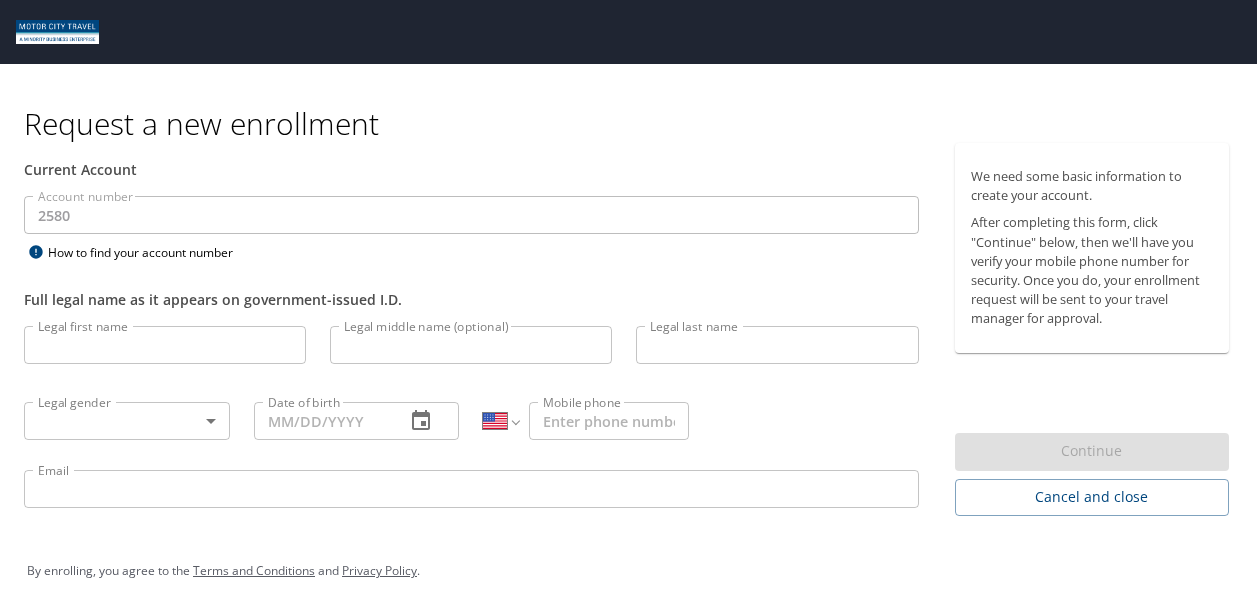 select on "US" 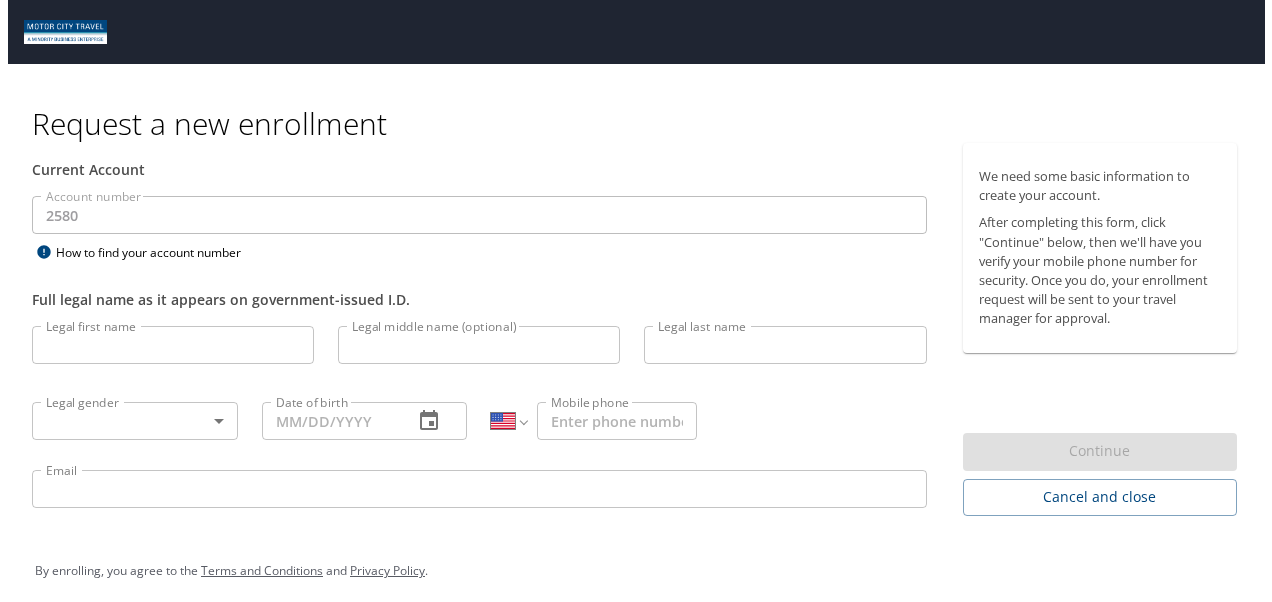 scroll, scrollTop: 0, scrollLeft: 0, axis: both 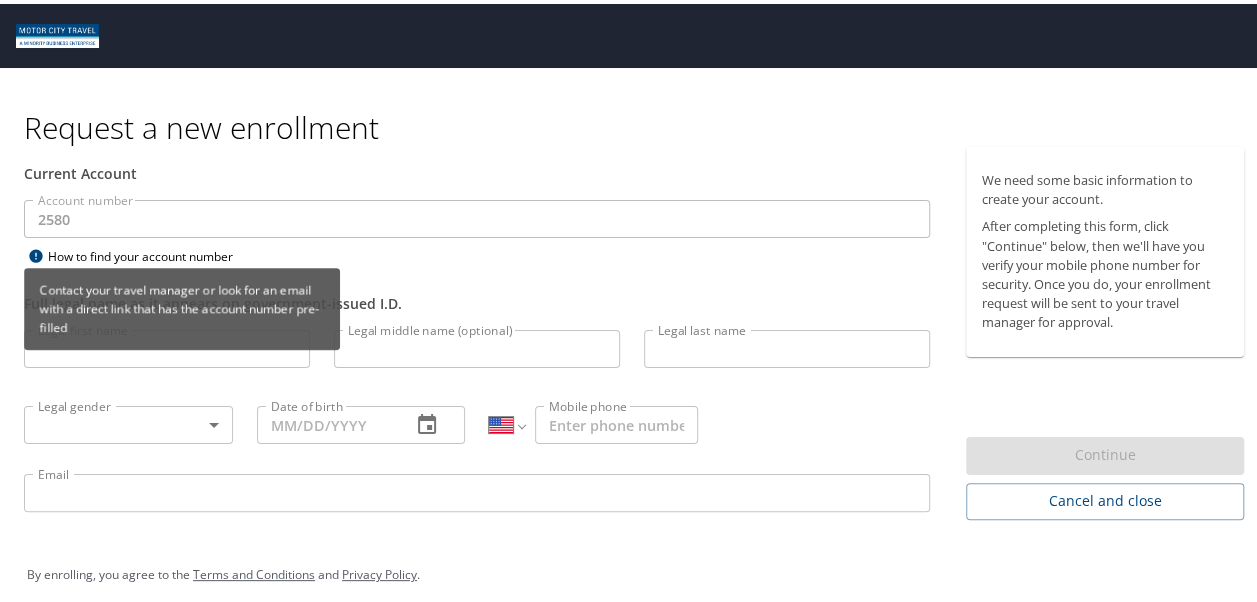 click on "Contact your travel manager or look for an email with a direct link that has the account number pre-filled" at bounding box center (182, 312) 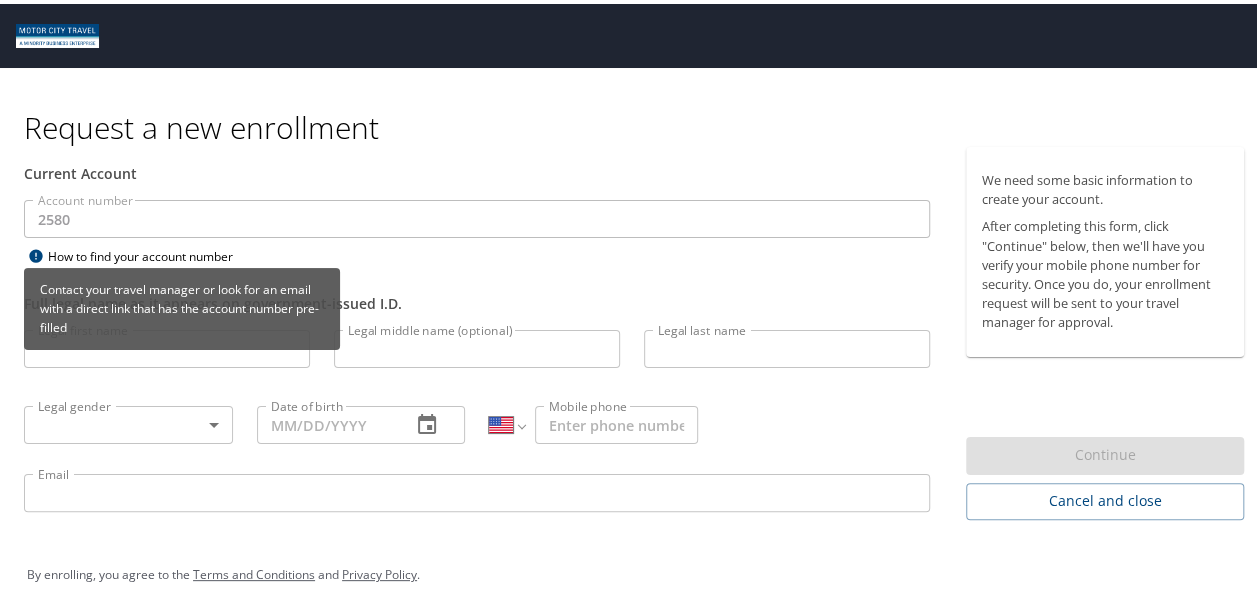 click on "How to find your account number" at bounding box center [149, 252] 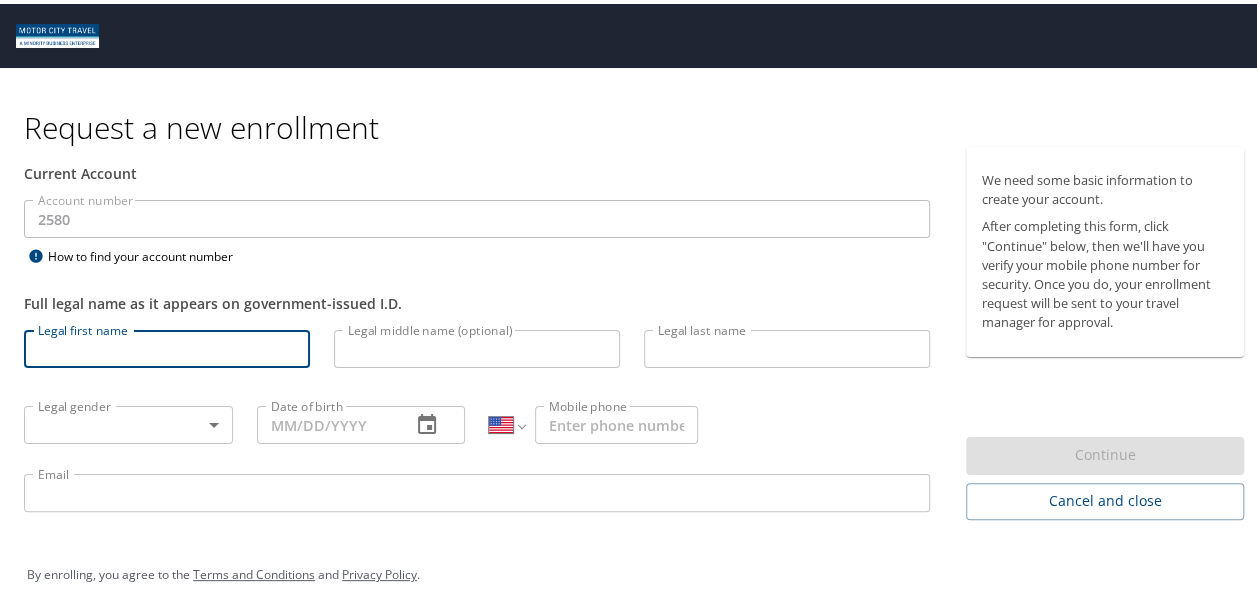 click on "Legal first name" at bounding box center (167, 345) 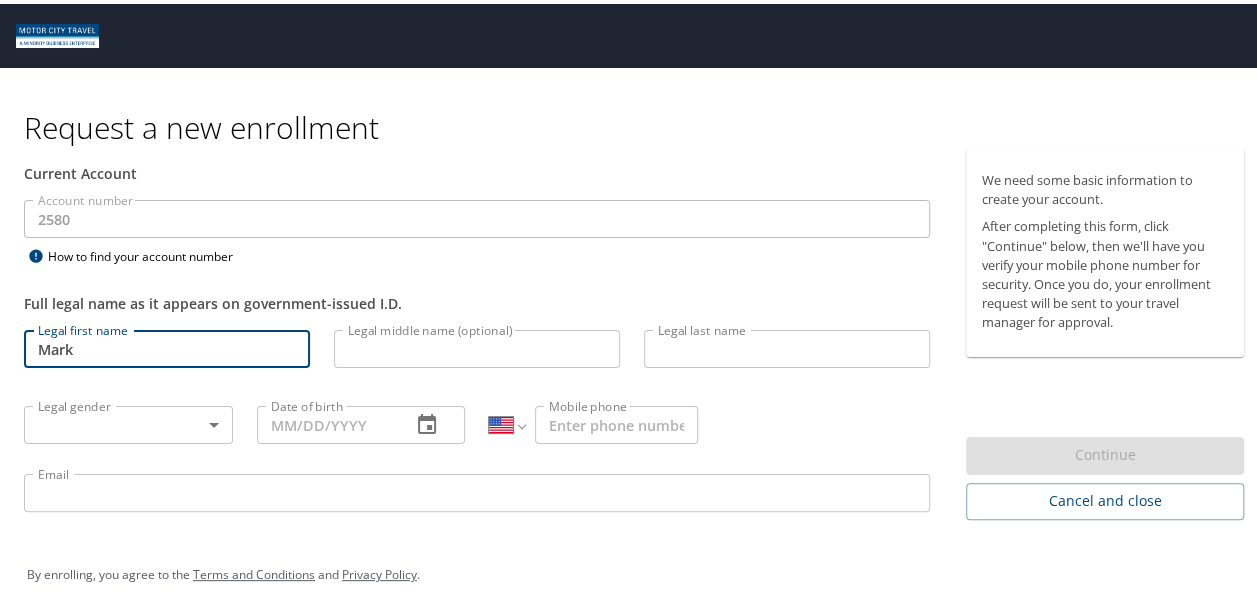 type on "Mark" 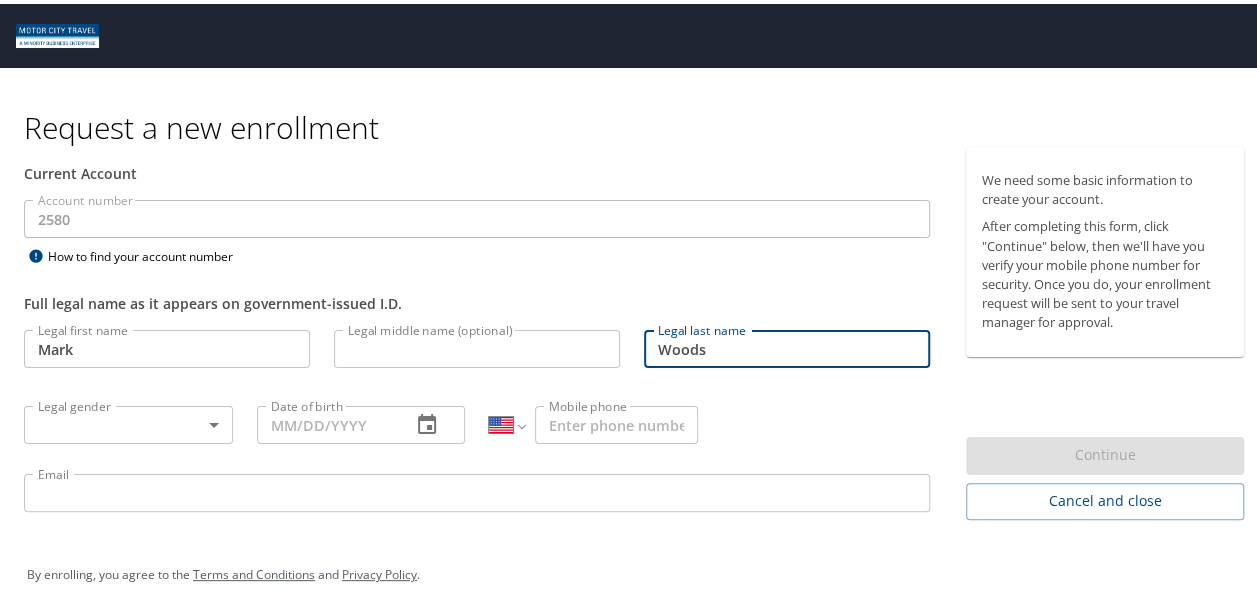 type on "Woods" 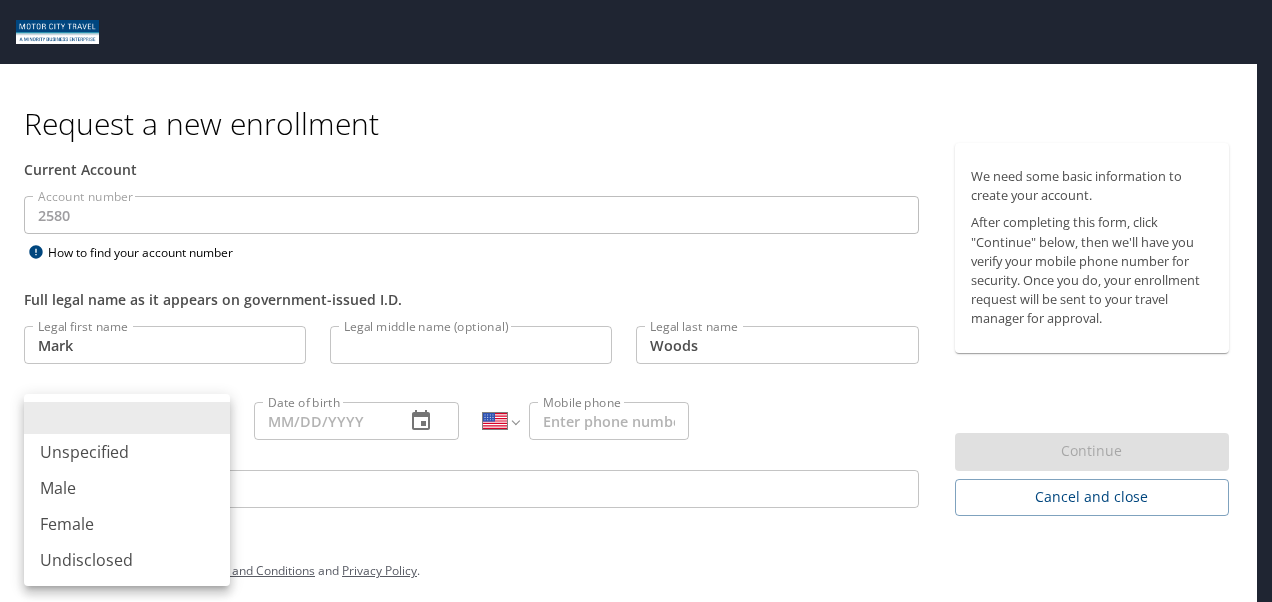 click on "Request a new enrollment Current Account Account number [ACCOUNT_NUMBER] Account number  How to find your account number Full legal name as it appears on government-issued I.D. Legal first name [FIRST] Legal first name Legal middle name (optional) Legal middle name (optional) Legal last name [LAST] Legal last name Legal gender ​ Legal gender Date of birth [DATE] Date of birth International Afghanistan Åland Islands Albania Algeria American Samoa Andorra Angola Anguilla Antigua and Barbuda Argentina Armenia Aruba Ascension Island Australia Austria Azerbaijan Bahamas Bahrain Bangladesh Barbados Belarus Belgium Belize Benin Bermuda Bhutan Bolivia Bonaire, Sint Eustatius and Saba Bosnia and Herzegovina Botswana Brazil British Indian Ocean Territory Brunei Darussalam Bulgaria Burkina Faso Burma Burundi Cambodia Cameroon Canada Cape Verde Cayman Islands Central African Republic Chad Chile China Christmas Island Cocos (Keeling) Islands Colombia Comoros Congo Congo, Democratic Republic of the Cook Islands Costa Rica Cote d'Ivoire Cuba" at bounding box center [636, 301] 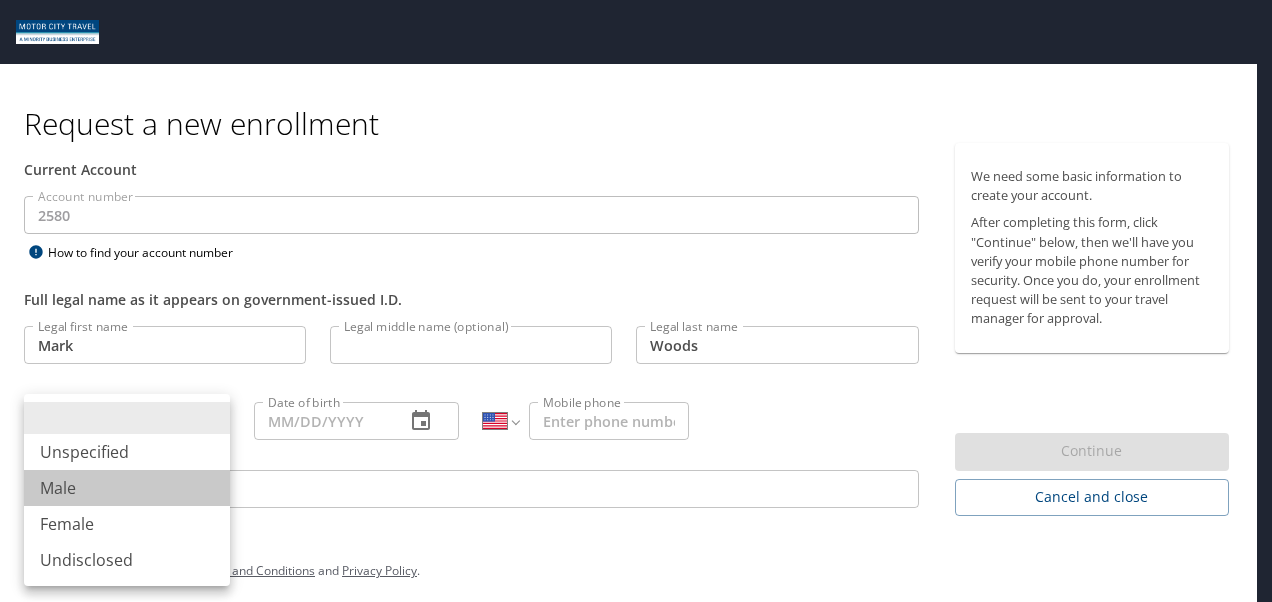 click on "Male" at bounding box center [127, 488] 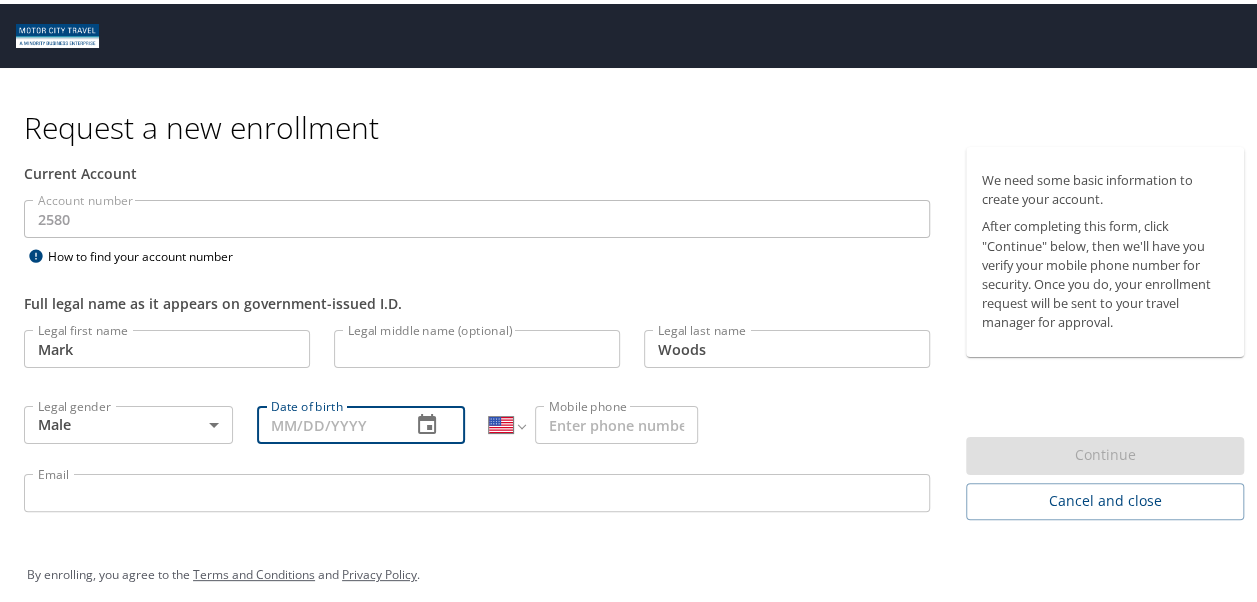 click on "Date of birth" at bounding box center (326, 421) 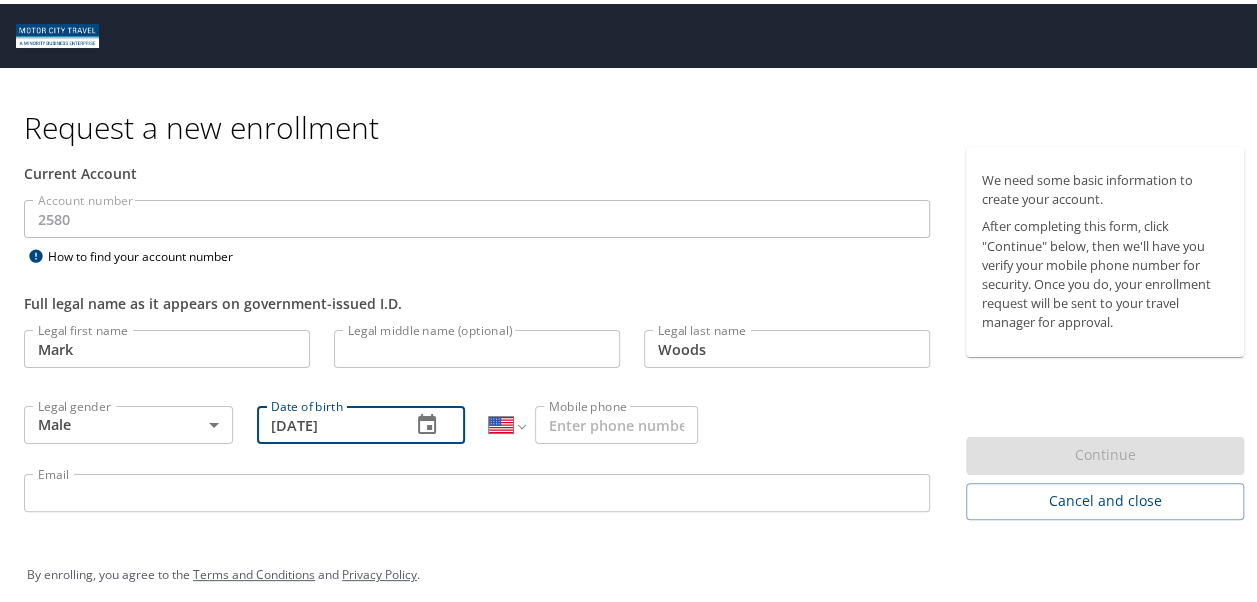 type on "[DATE]" 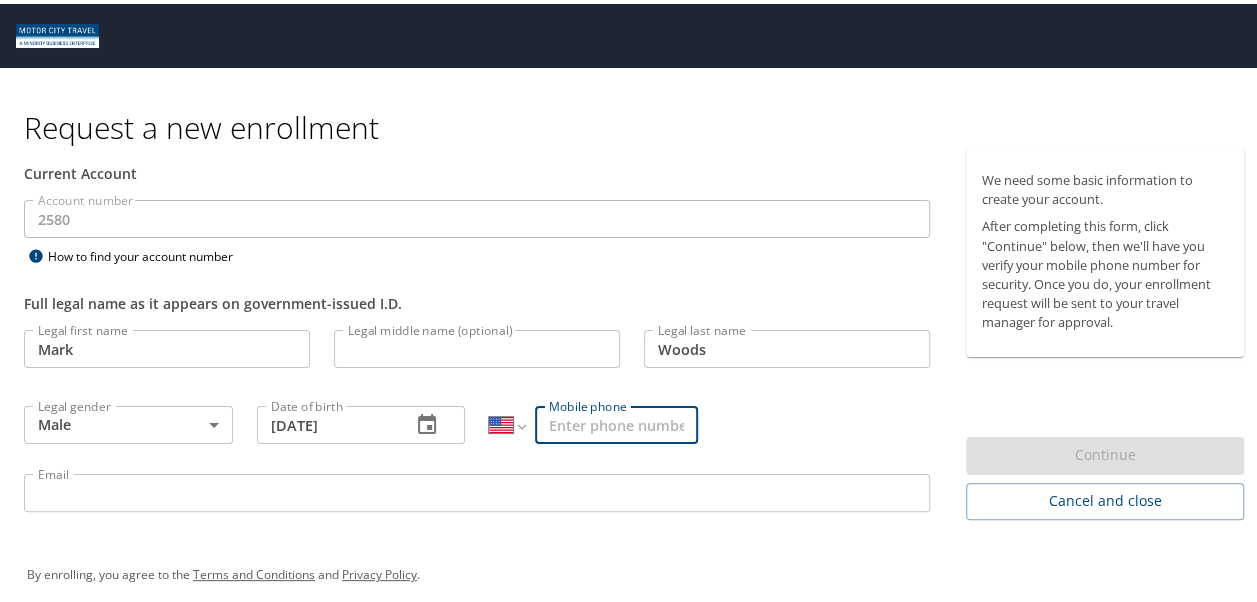 click on "Mobile phone" at bounding box center [616, 421] 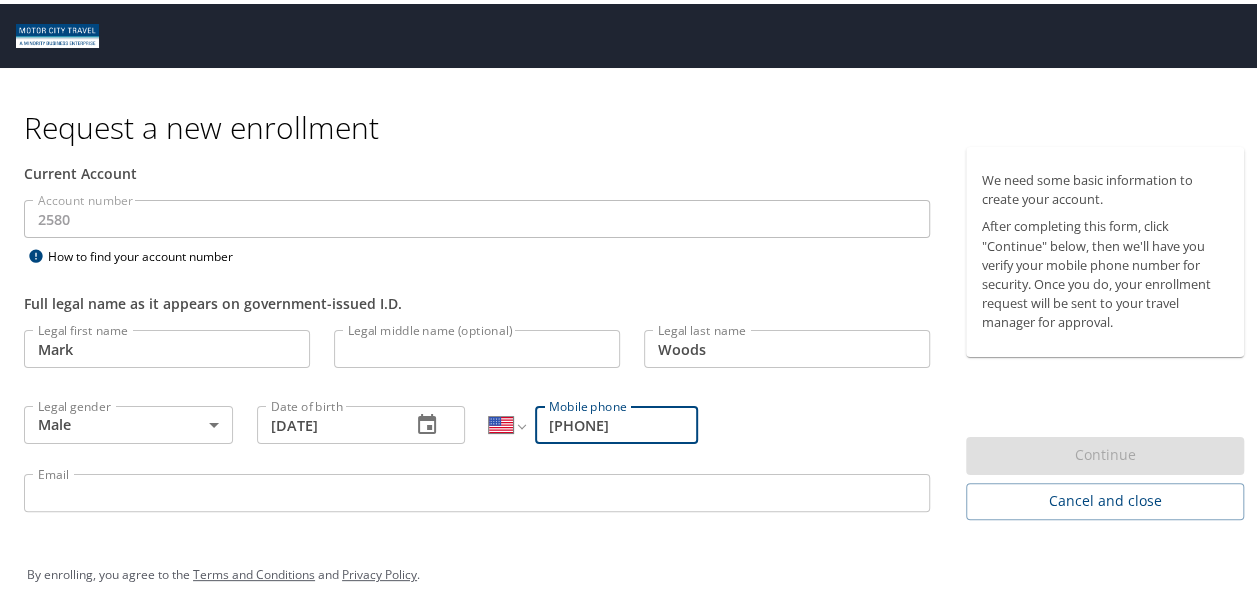 type on "[PHONE]" 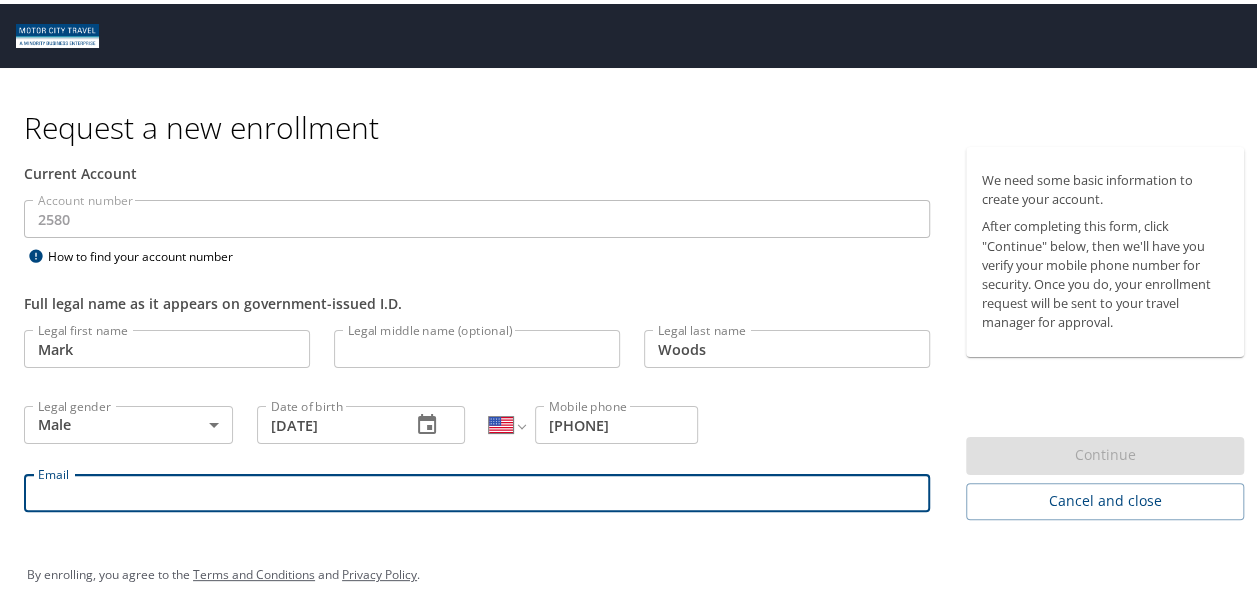 click on "Email" at bounding box center [477, 489] 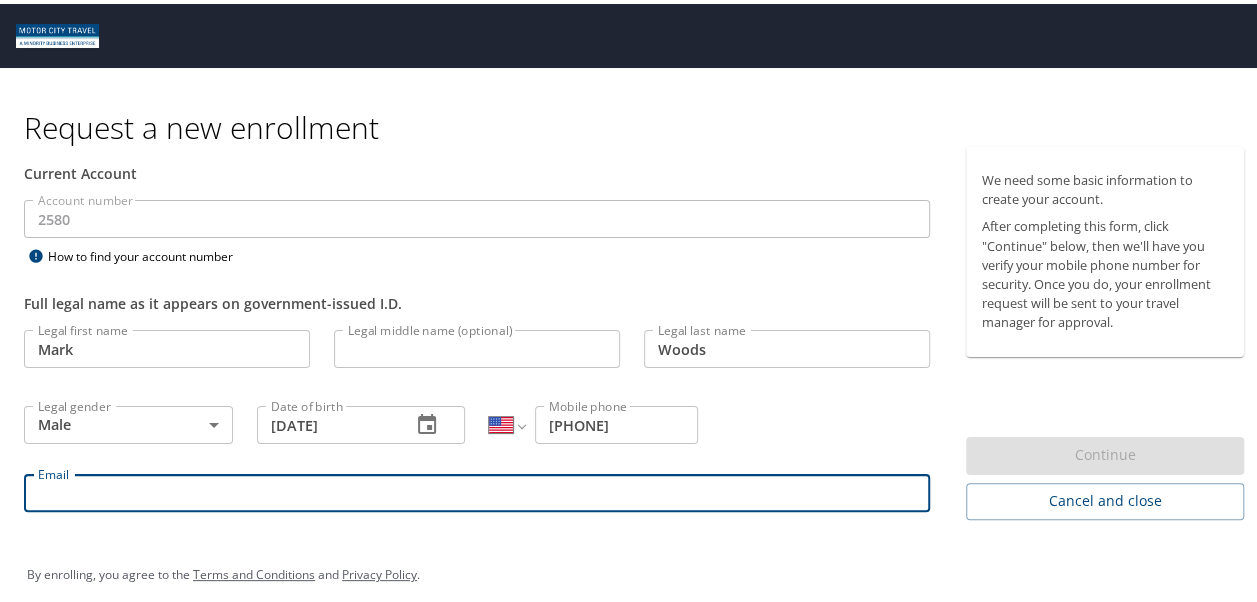 type on "[USERNAME]@[example.com]" 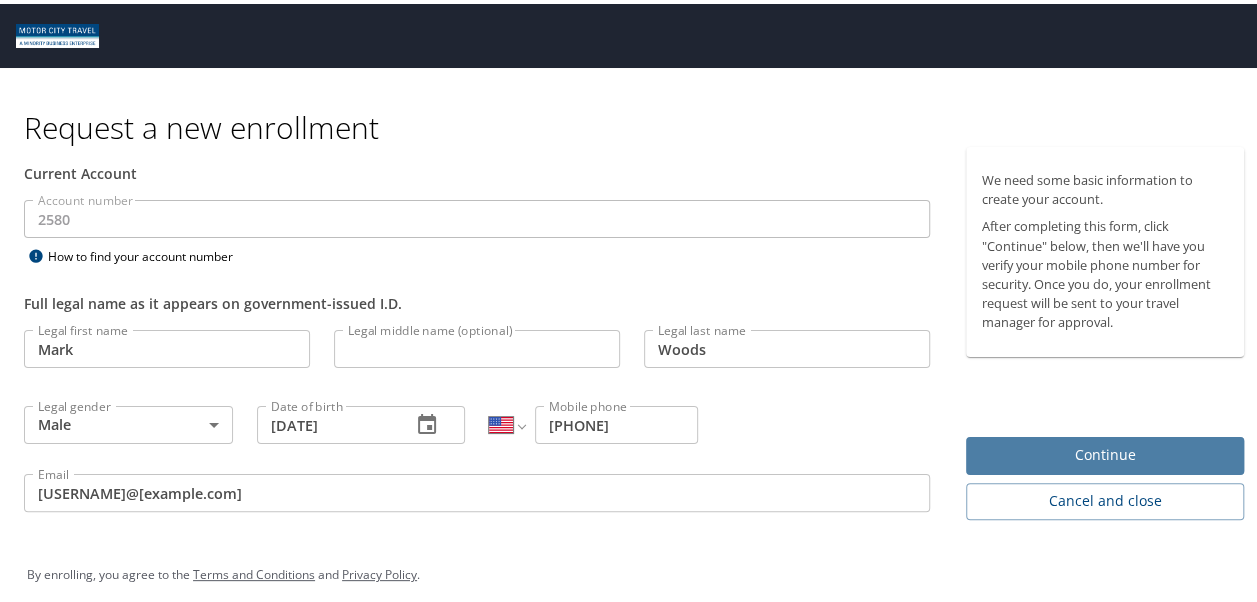 click on "Continue" at bounding box center [1105, 451] 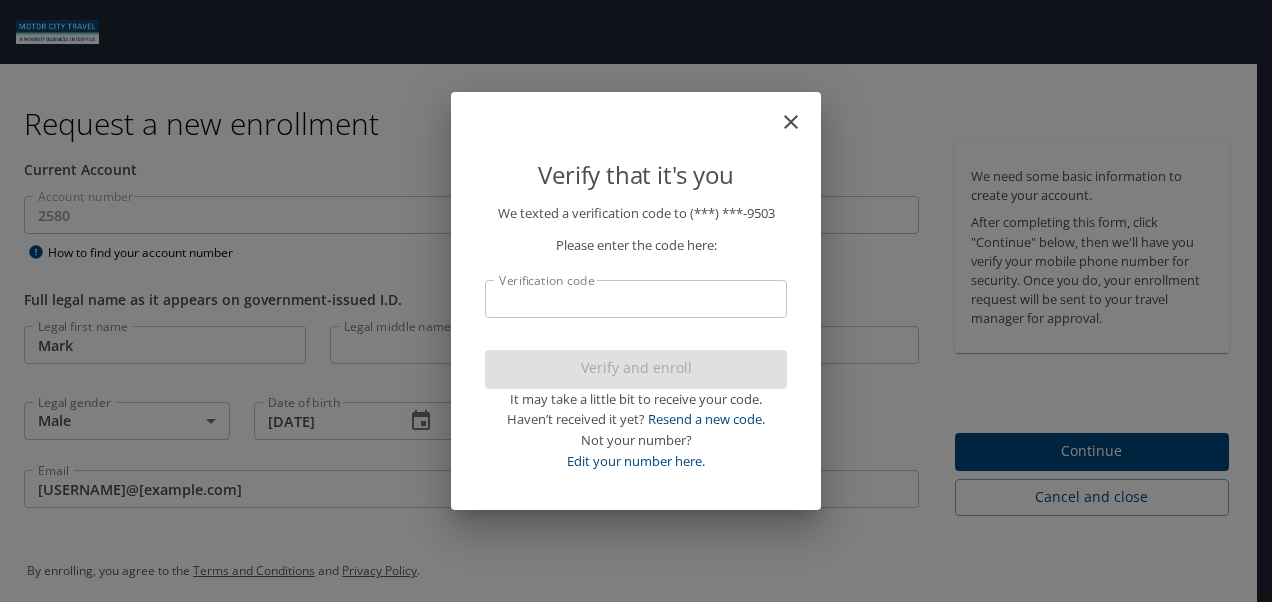 click on "Verification code" at bounding box center [636, 299] 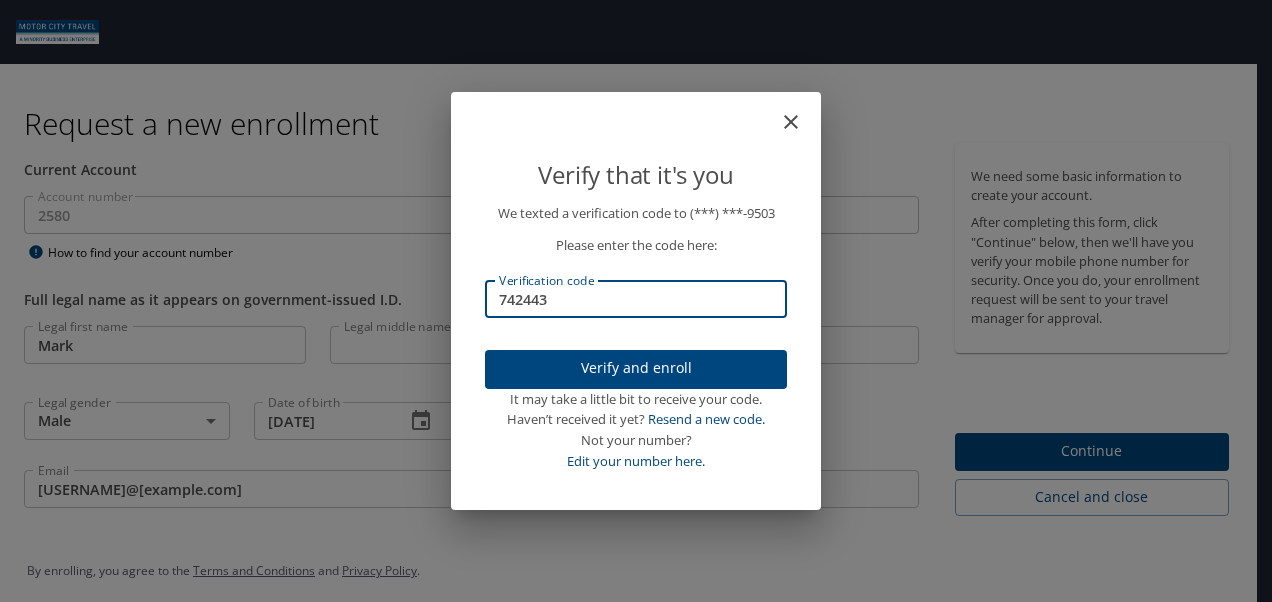 type on "742443" 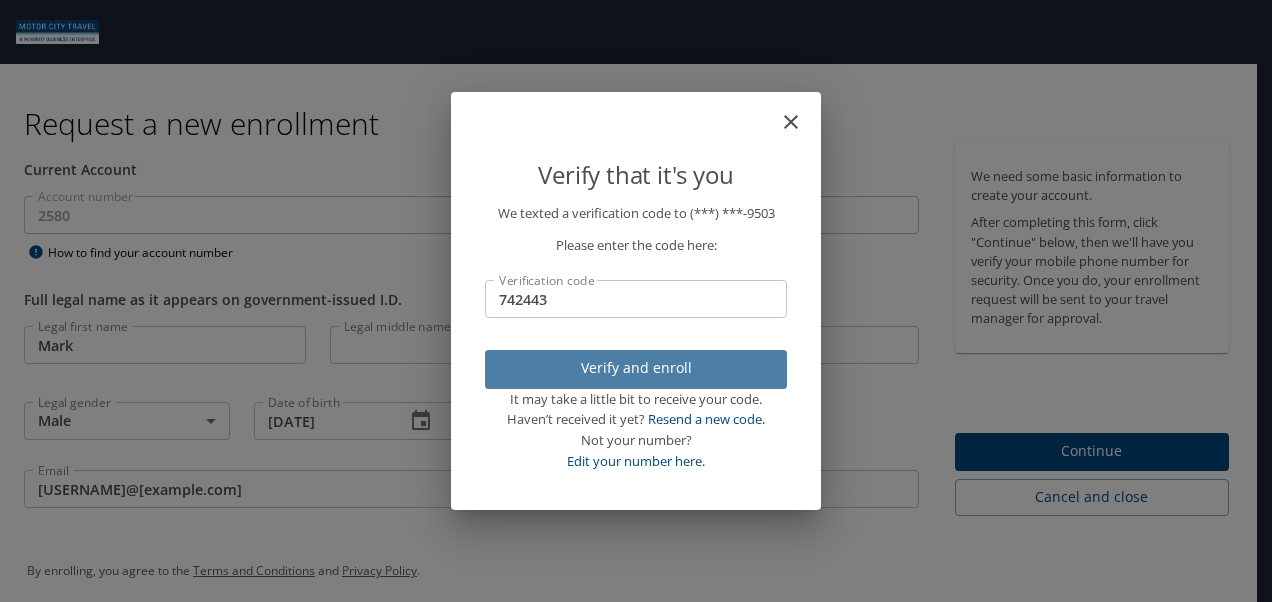 click on "Verify and enroll" at bounding box center (636, 369) 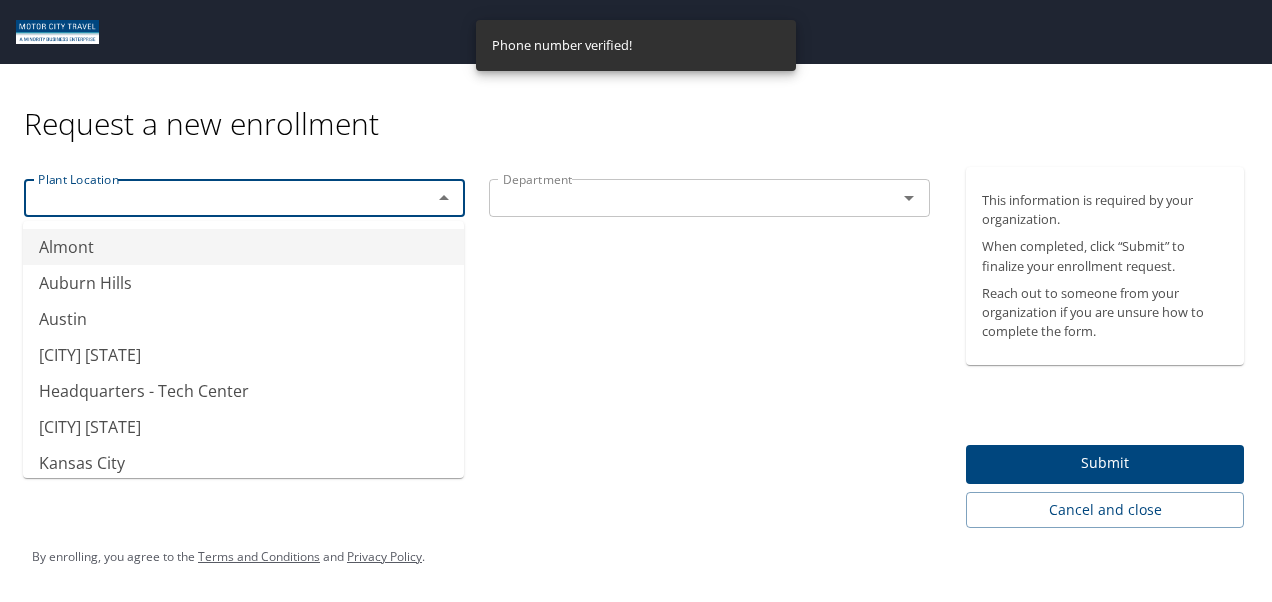 click at bounding box center [215, 198] 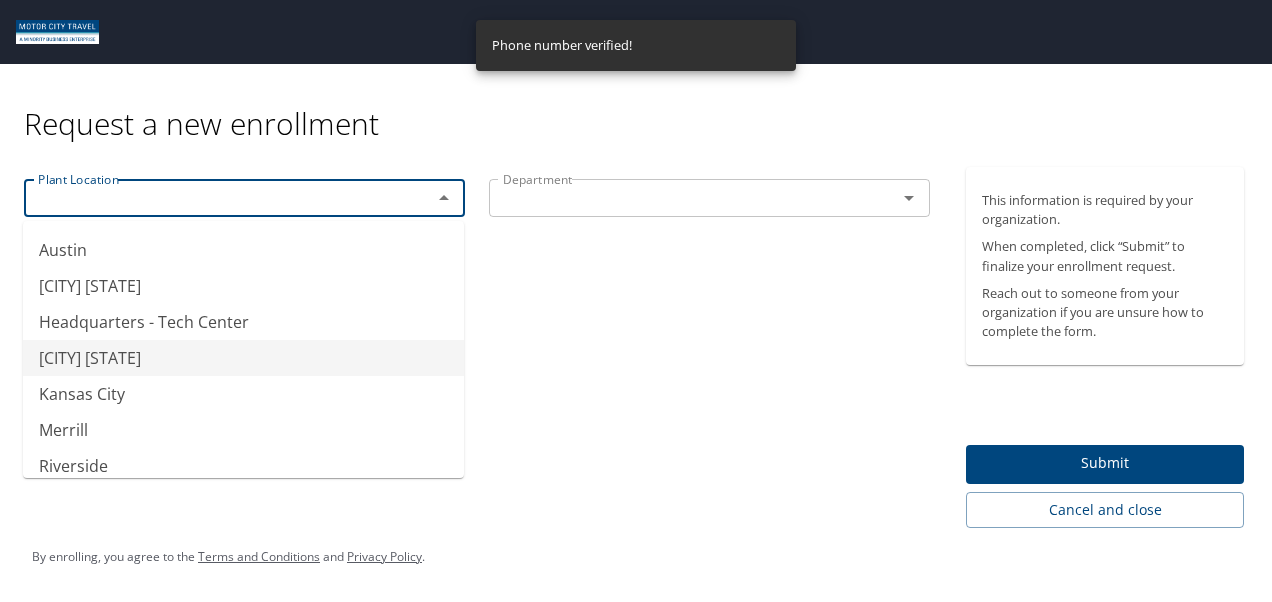 scroll, scrollTop: 91, scrollLeft: 0, axis: vertical 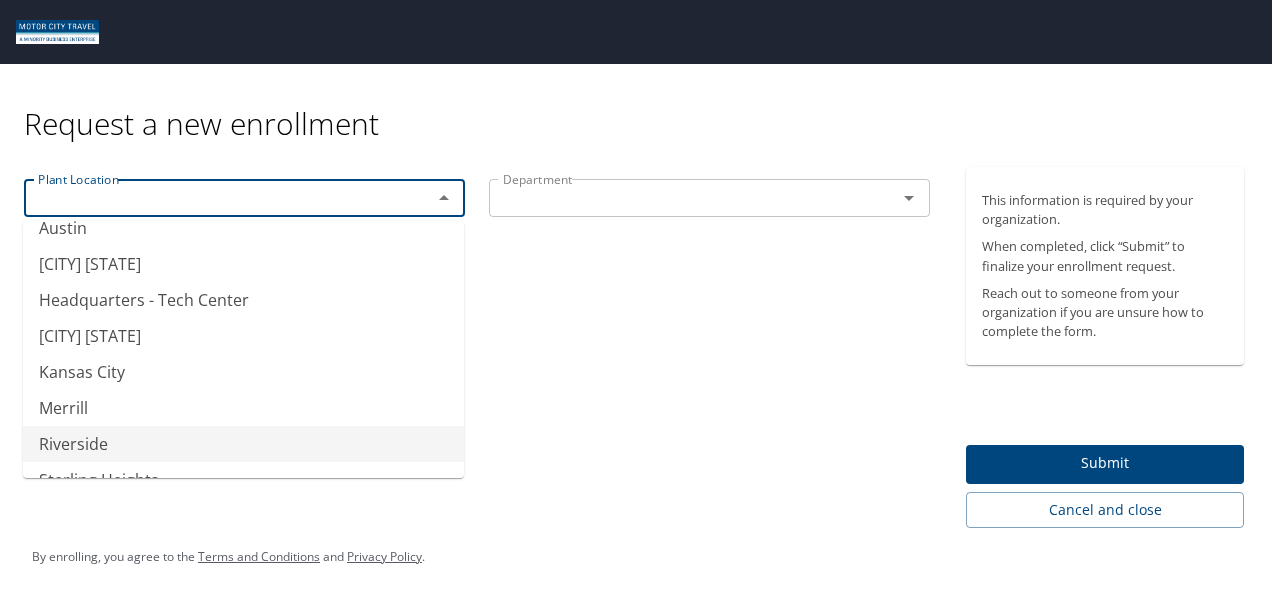 click on "Riverside" at bounding box center [243, 444] 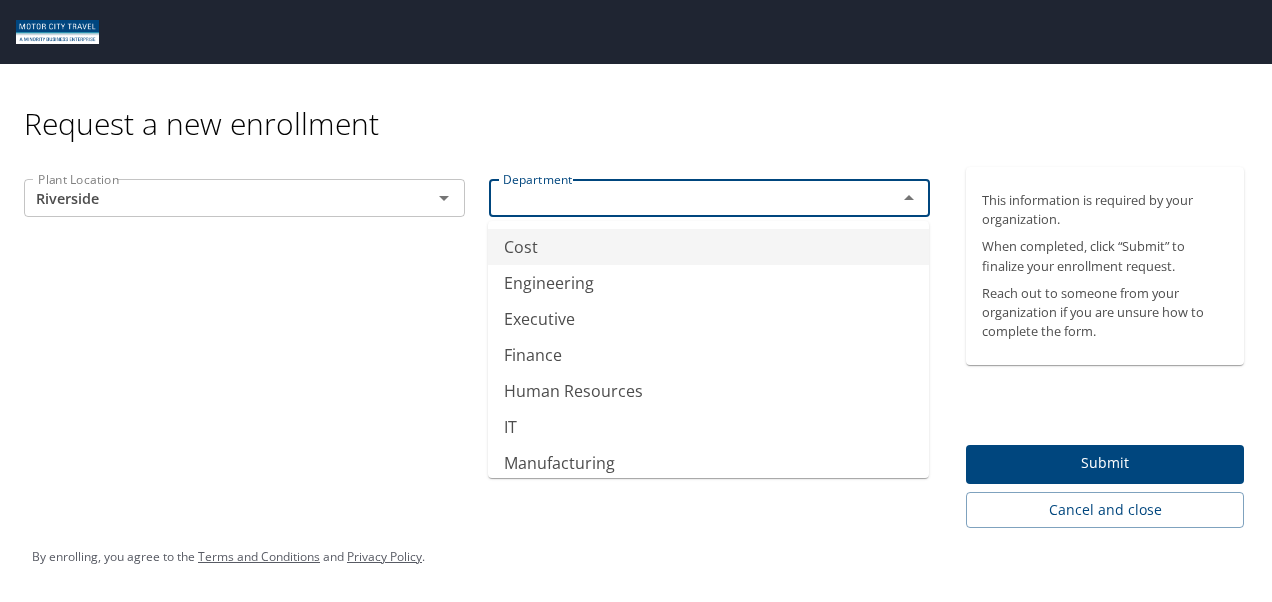 click at bounding box center (680, 198) 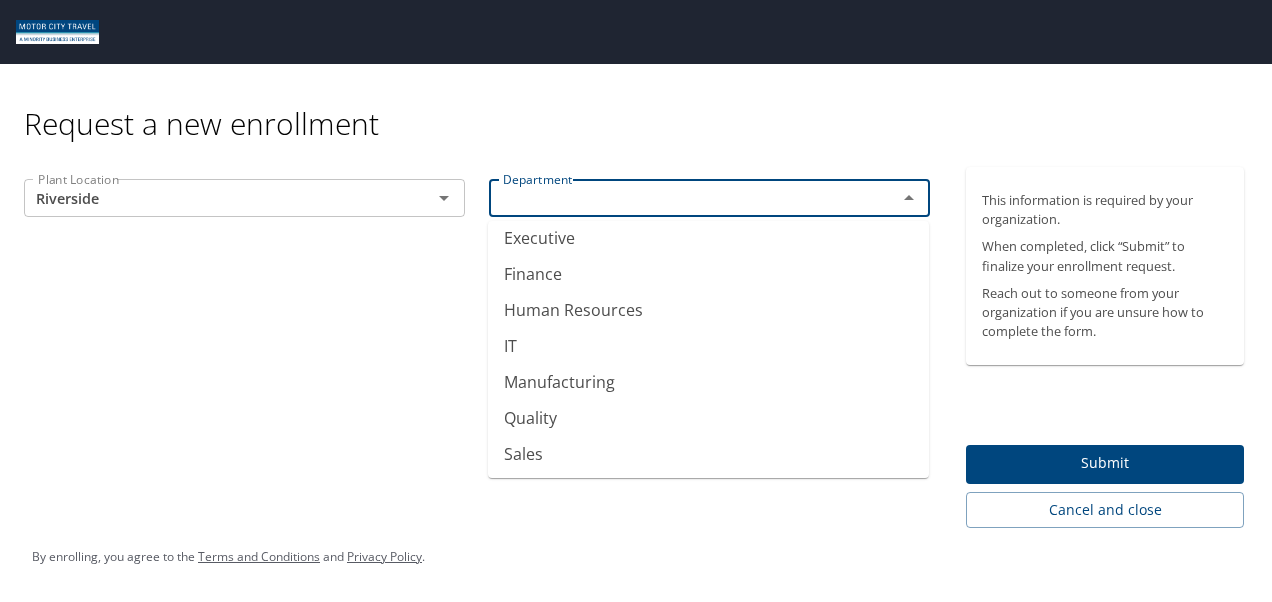scroll, scrollTop: 83, scrollLeft: 0, axis: vertical 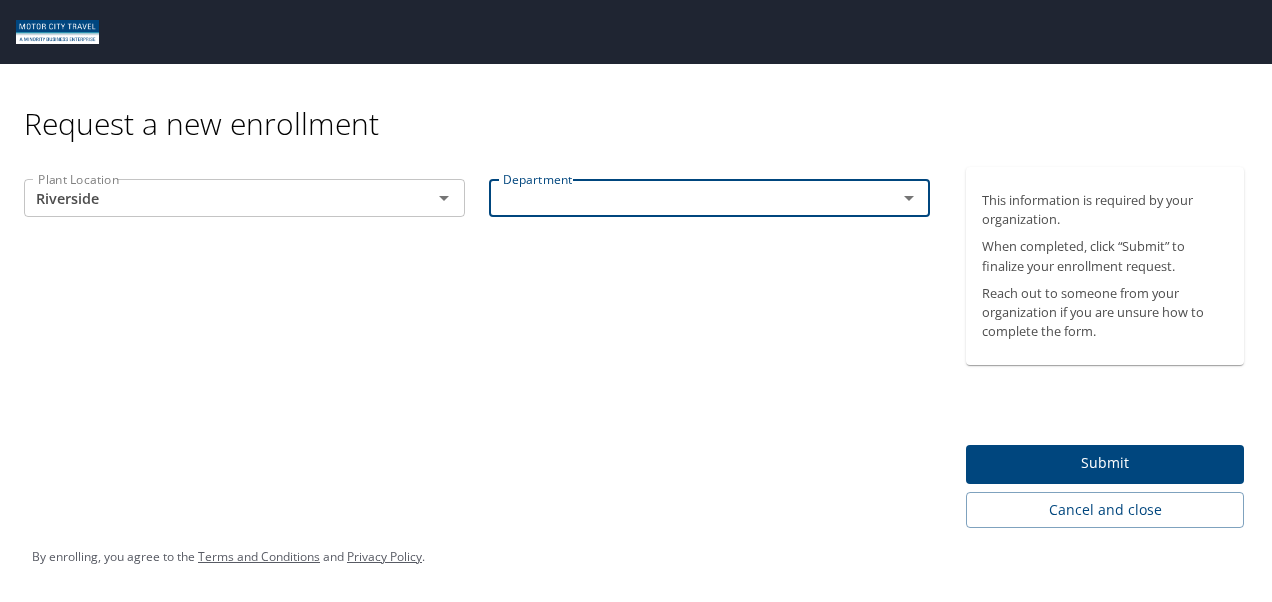 click at bounding box center [680, 198] 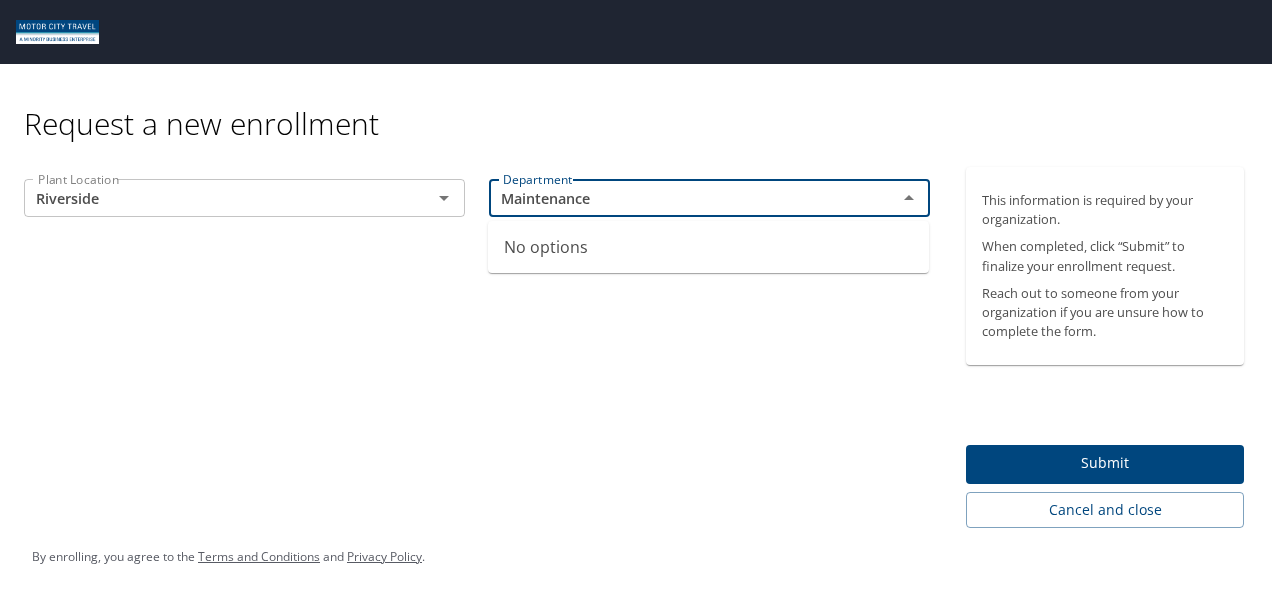 type on "Maintenance" 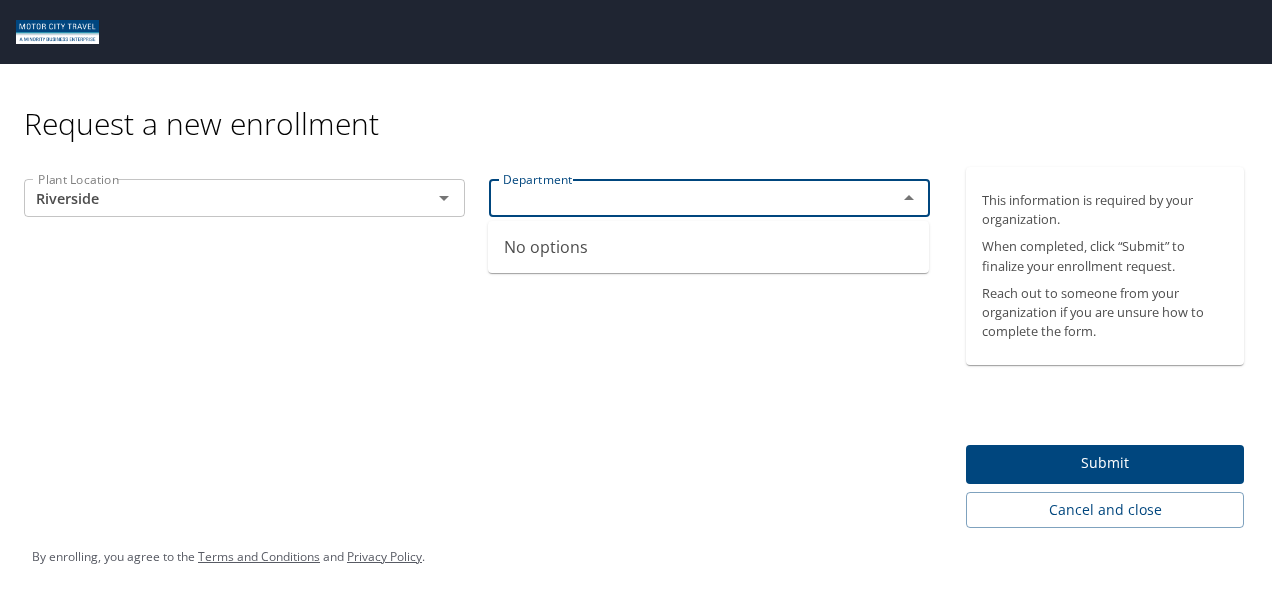 click on "Submit" at bounding box center (1105, 464) 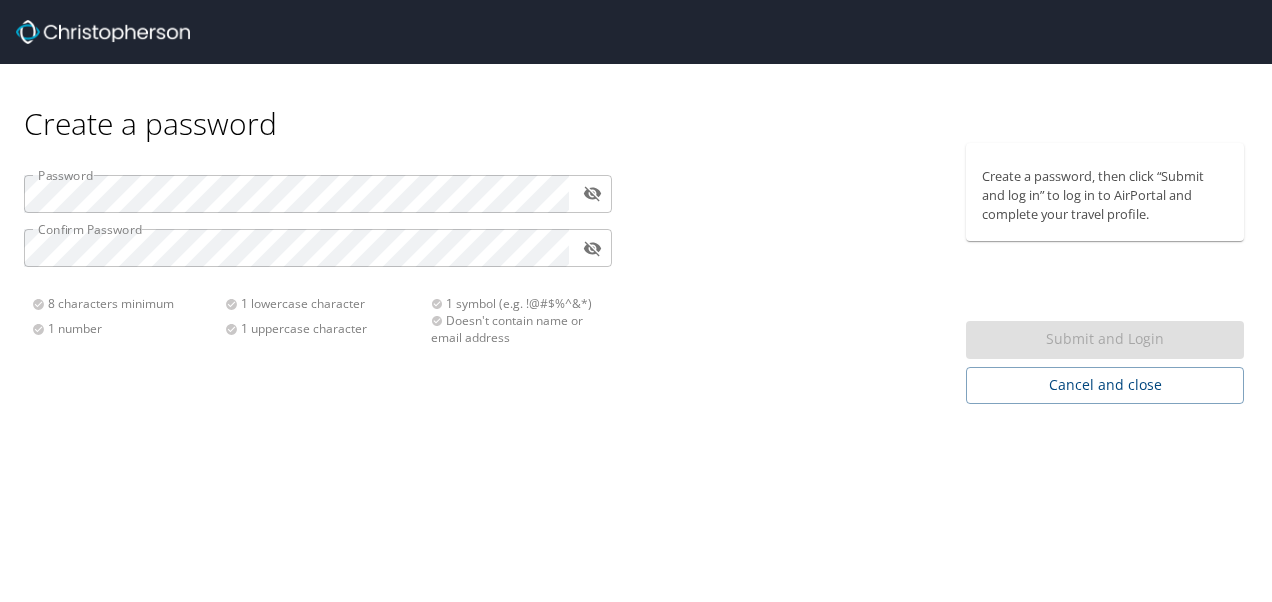 scroll, scrollTop: 0, scrollLeft: 0, axis: both 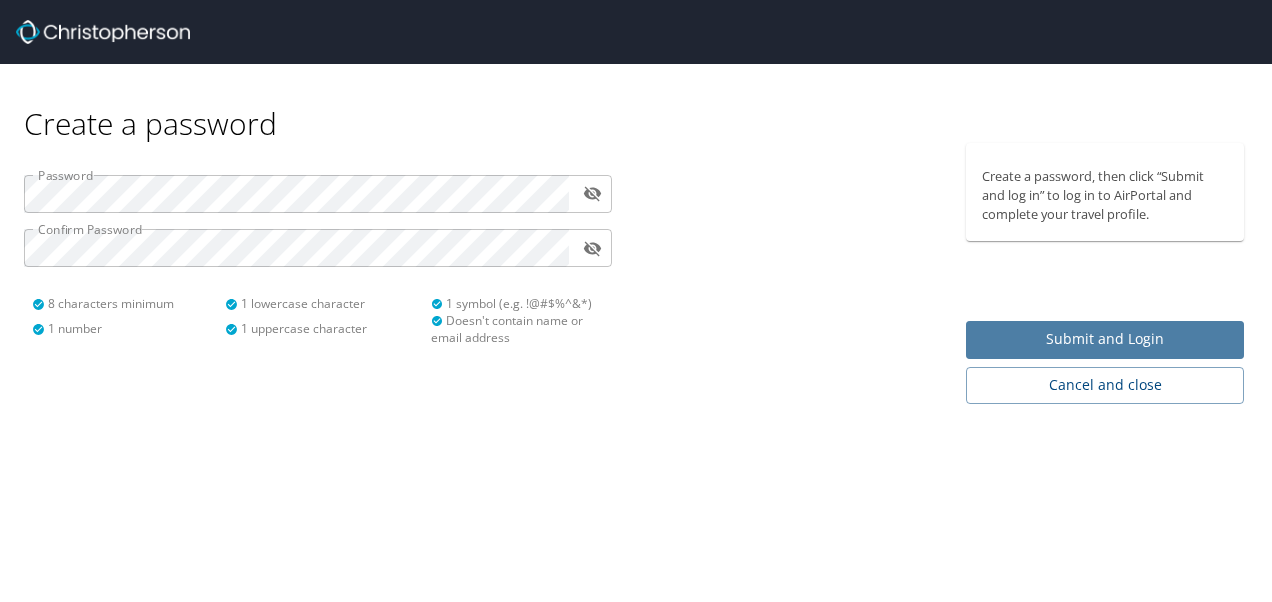 click on "Submit and Login" at bounding box center (1105, 339) 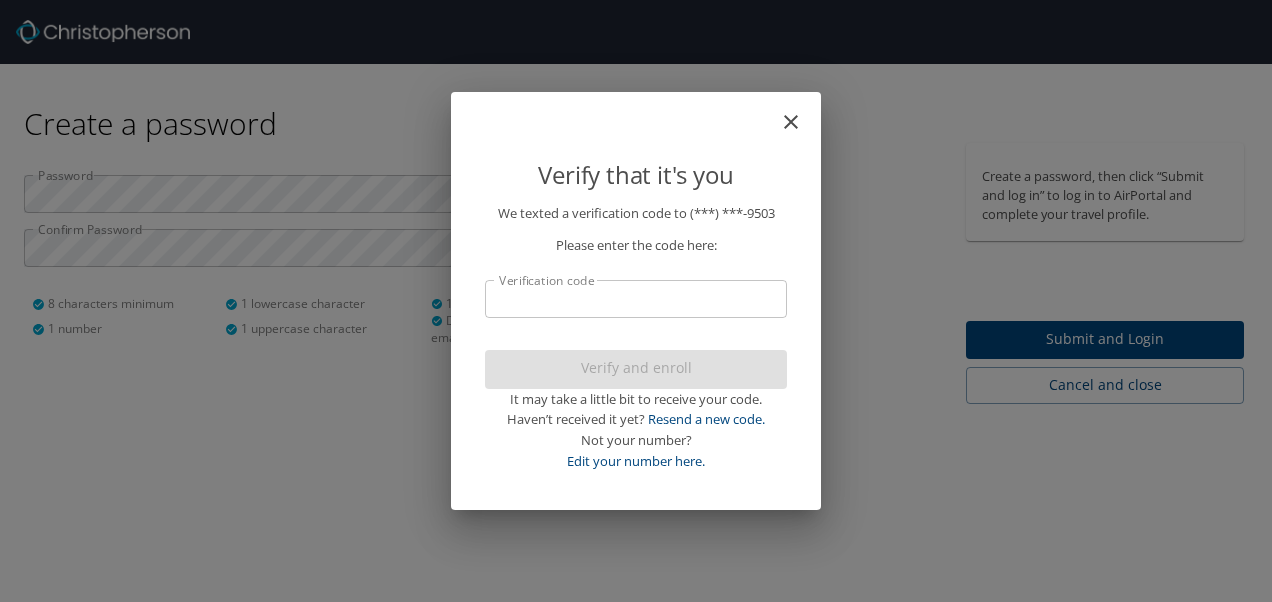 click on "Verification code" at bounding box center [636, 299] 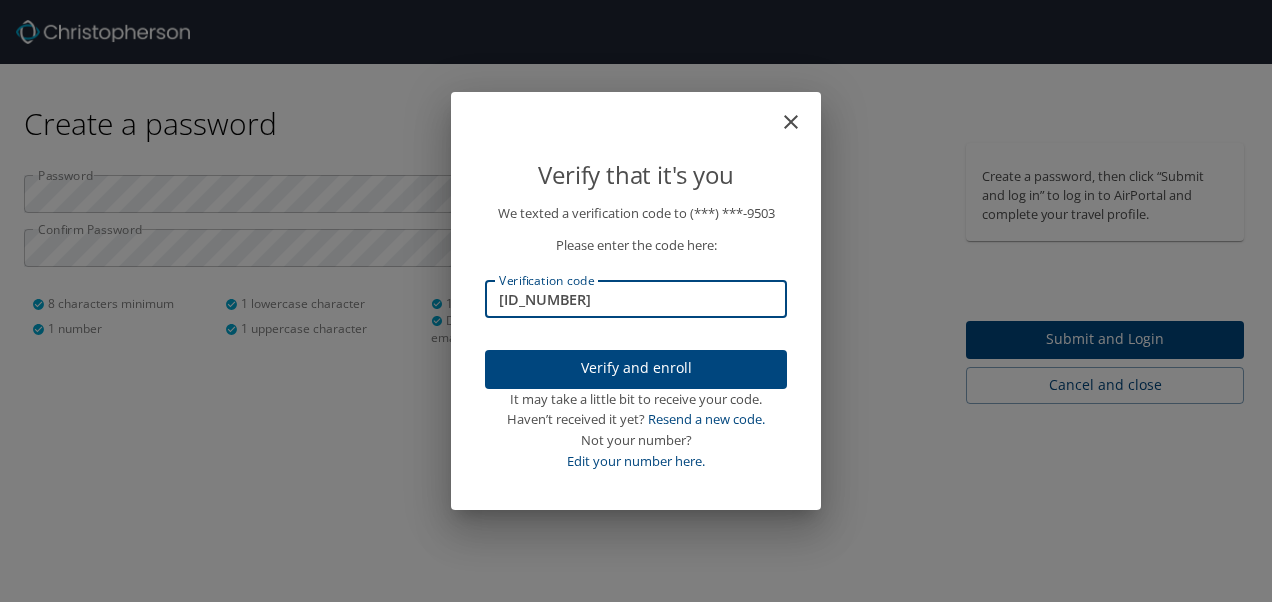 type on "241383" 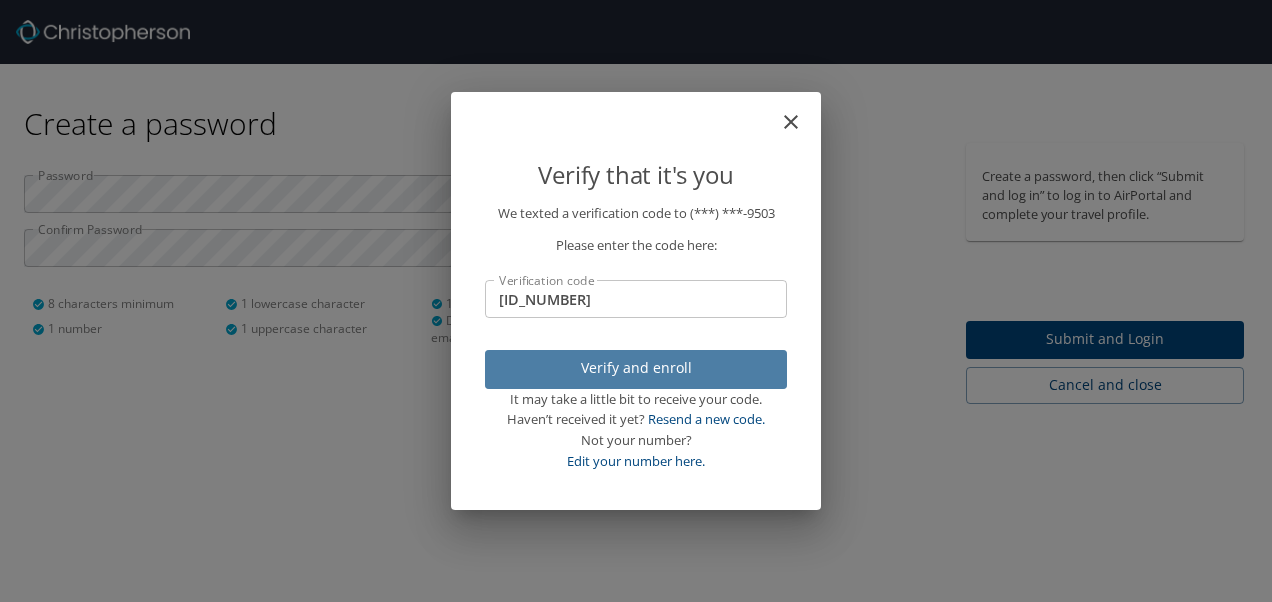 click on "Verify and enroll" at bounding box center [636, 368] 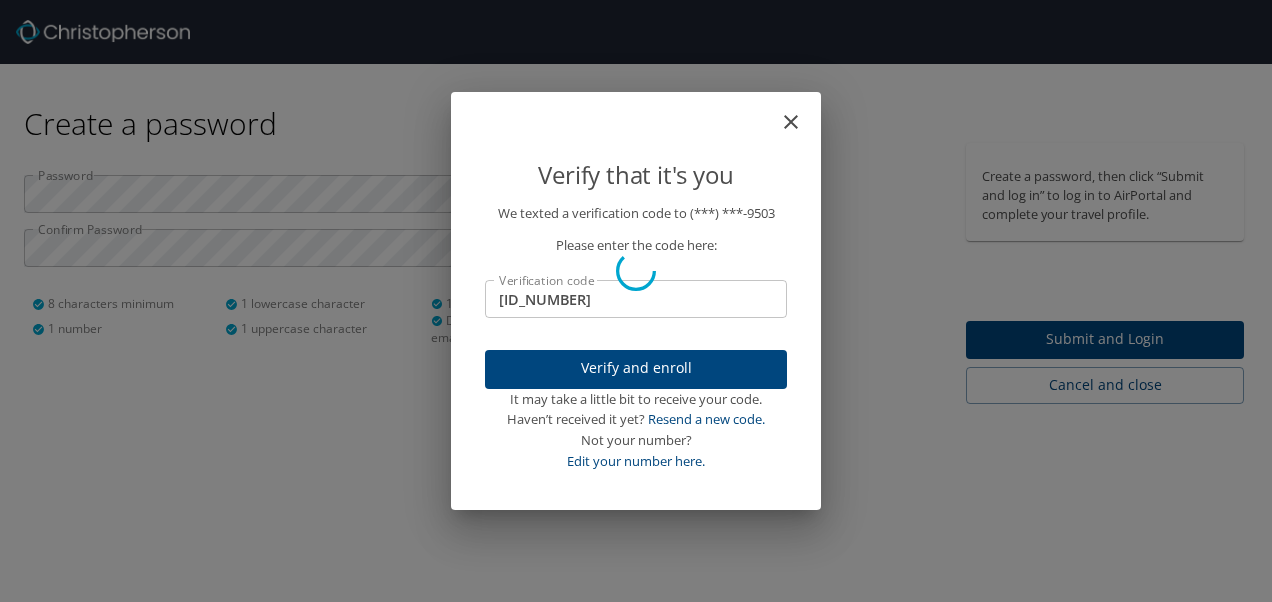 type 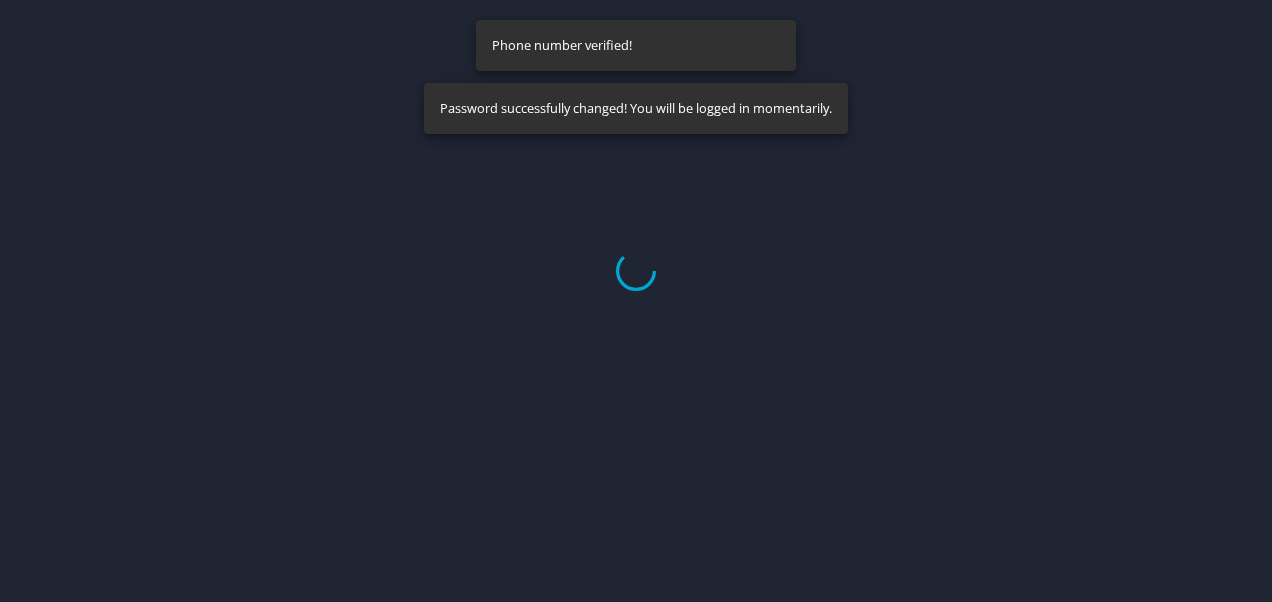 select on "US" 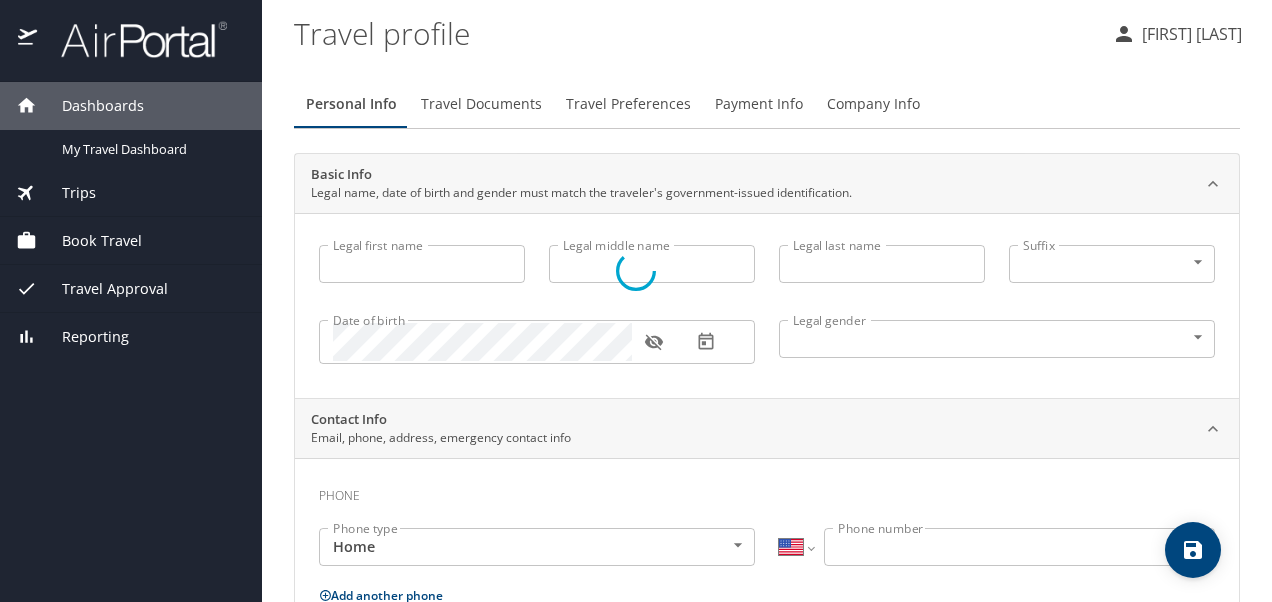 type on "Mark" 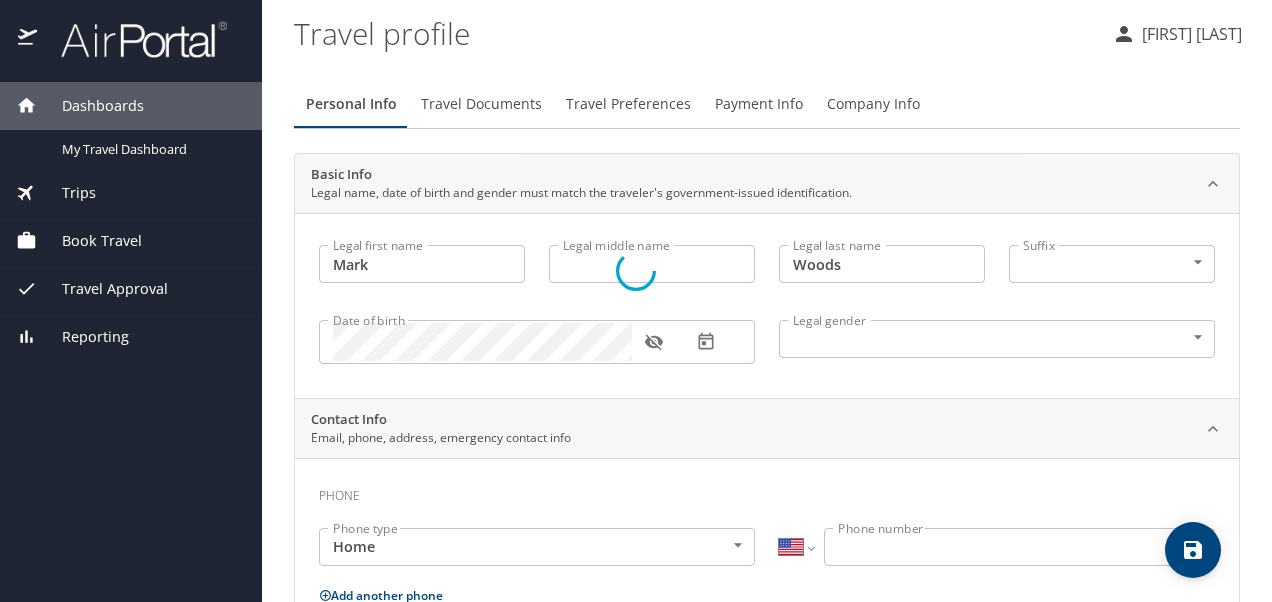 select on "US" 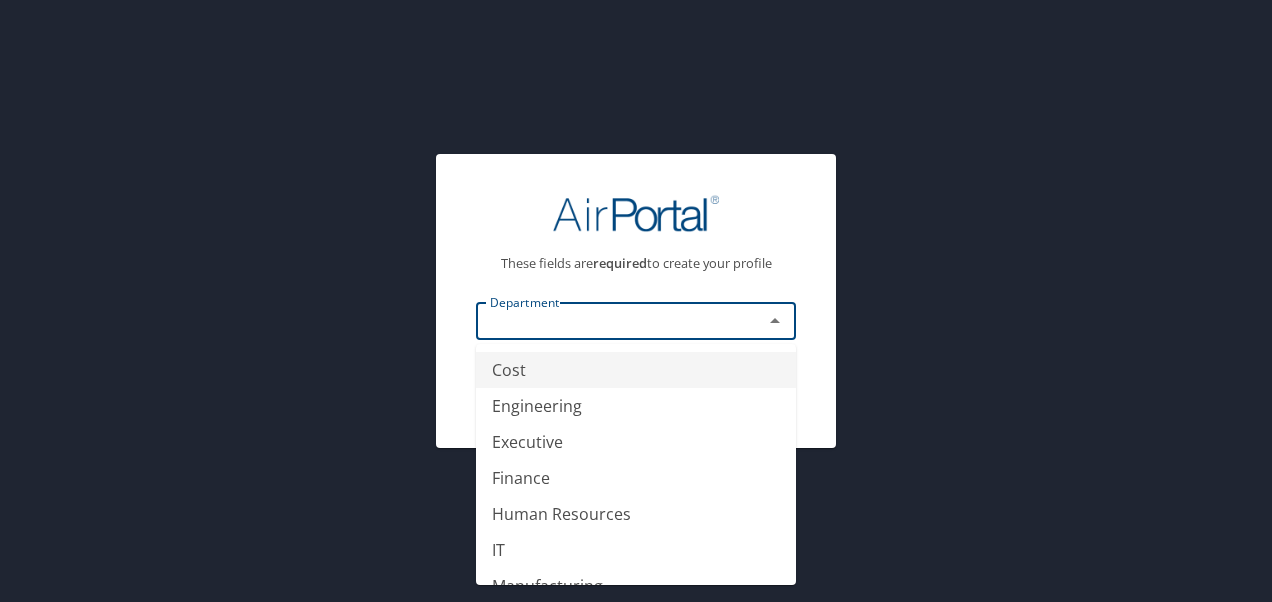 click at bounding box center (606, 321) 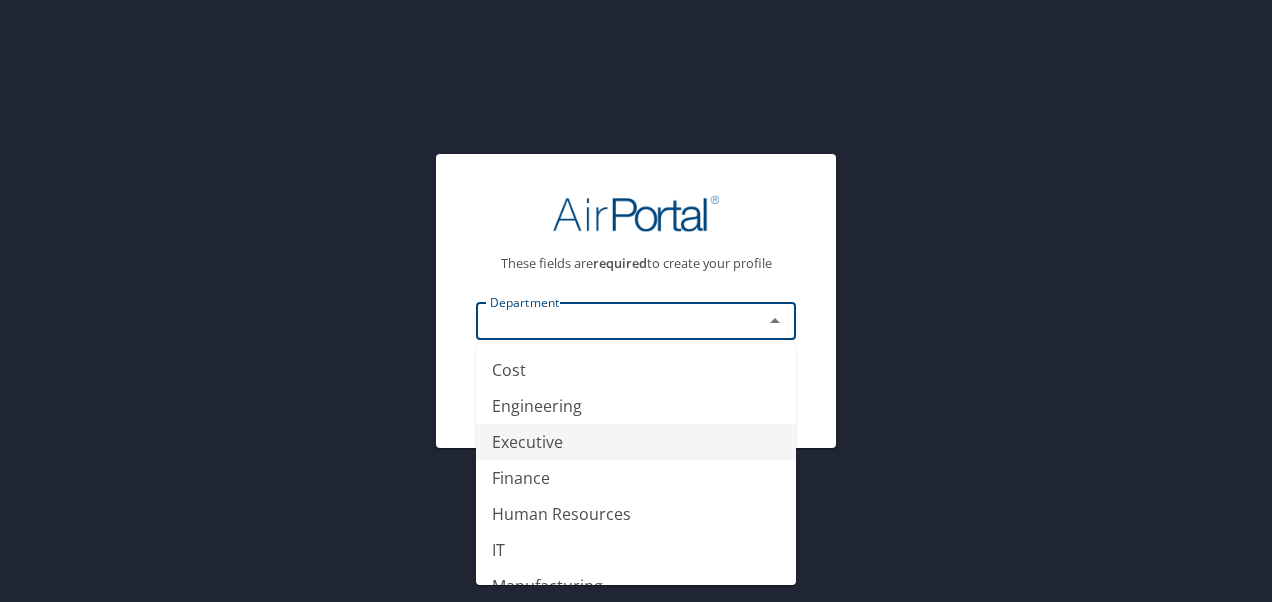 scroll, scrollTop: 99, scrollLeft: 0, axis: vertical 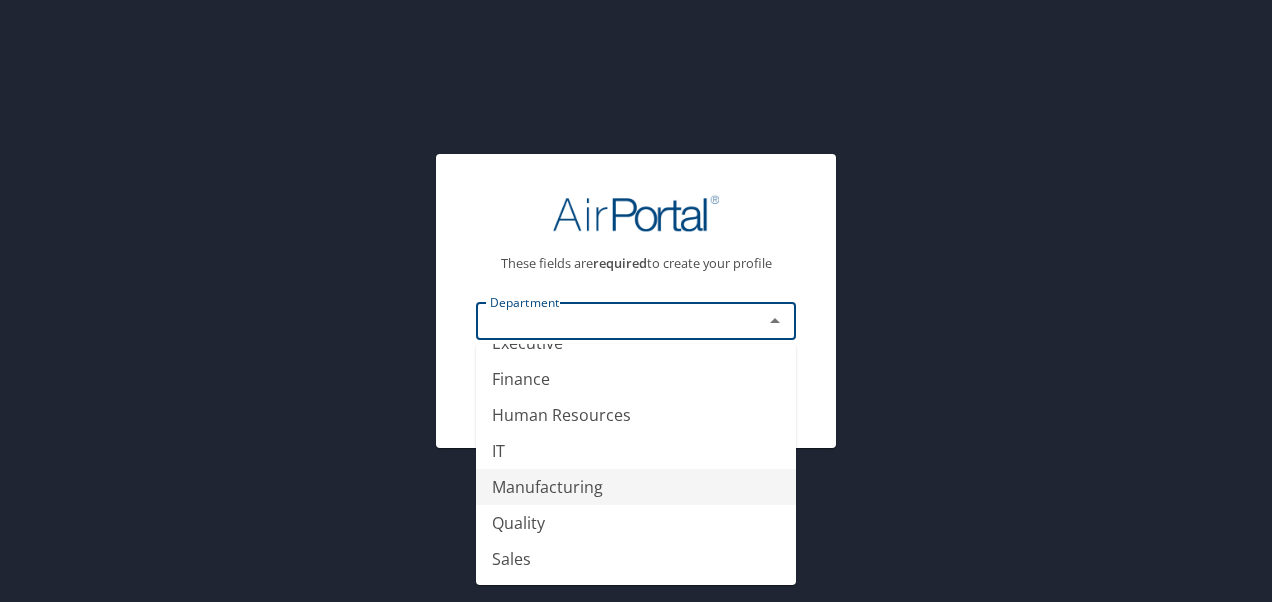 click on "Manufacturing" at bounding box center (636, 487) 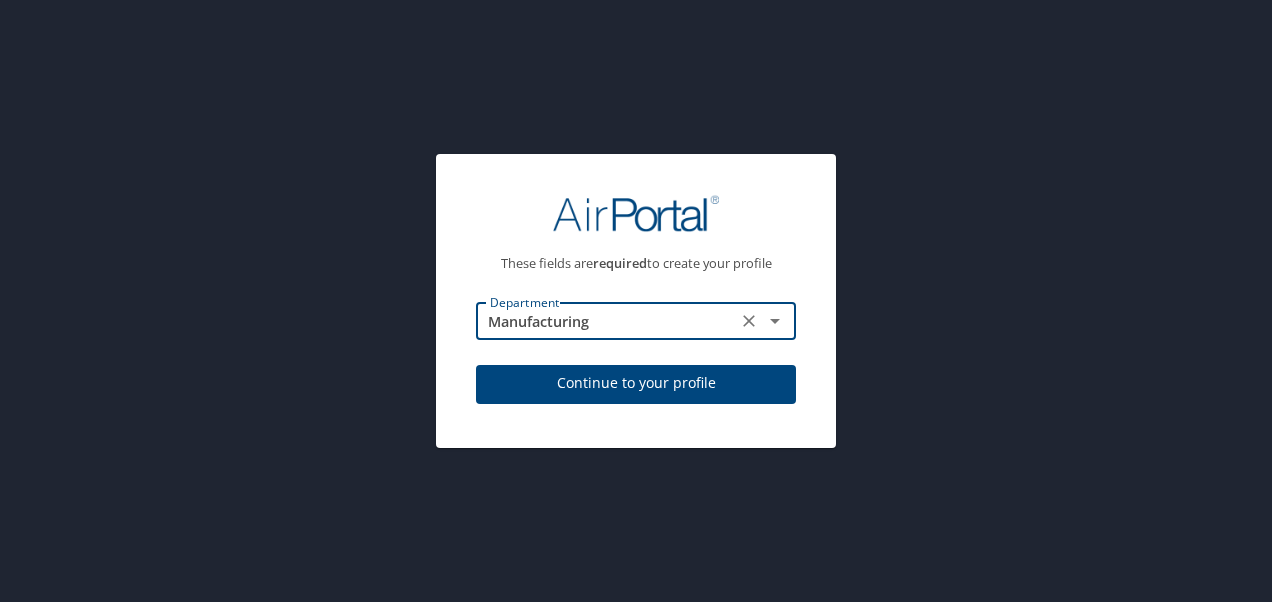 click on "These fields are  required  to create your profile Department   Manufacturing Department   Continue to your profile" at bounding box center (636, 301) 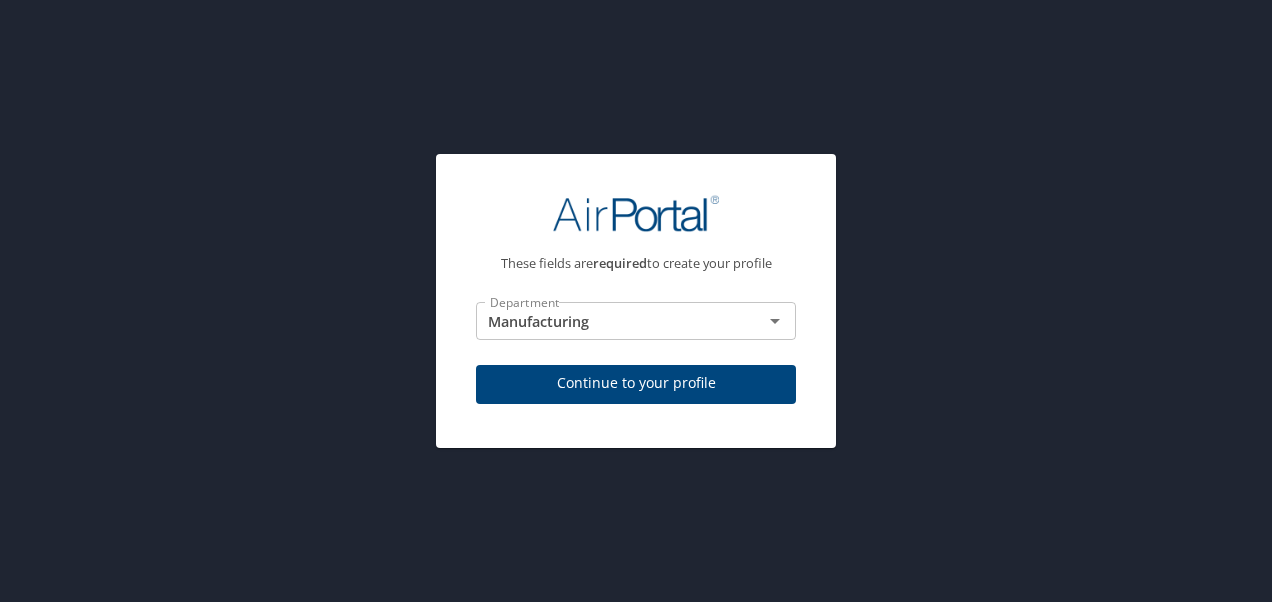 click on "Continue to your profile" at bounding box center [636, 383] 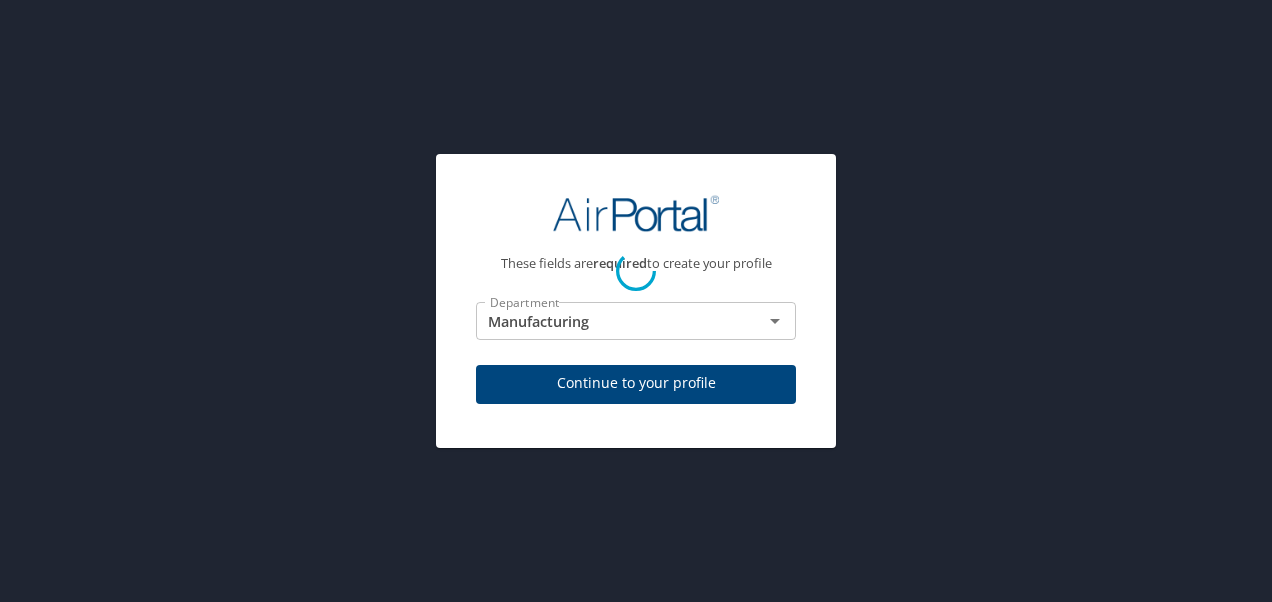 select on "US" 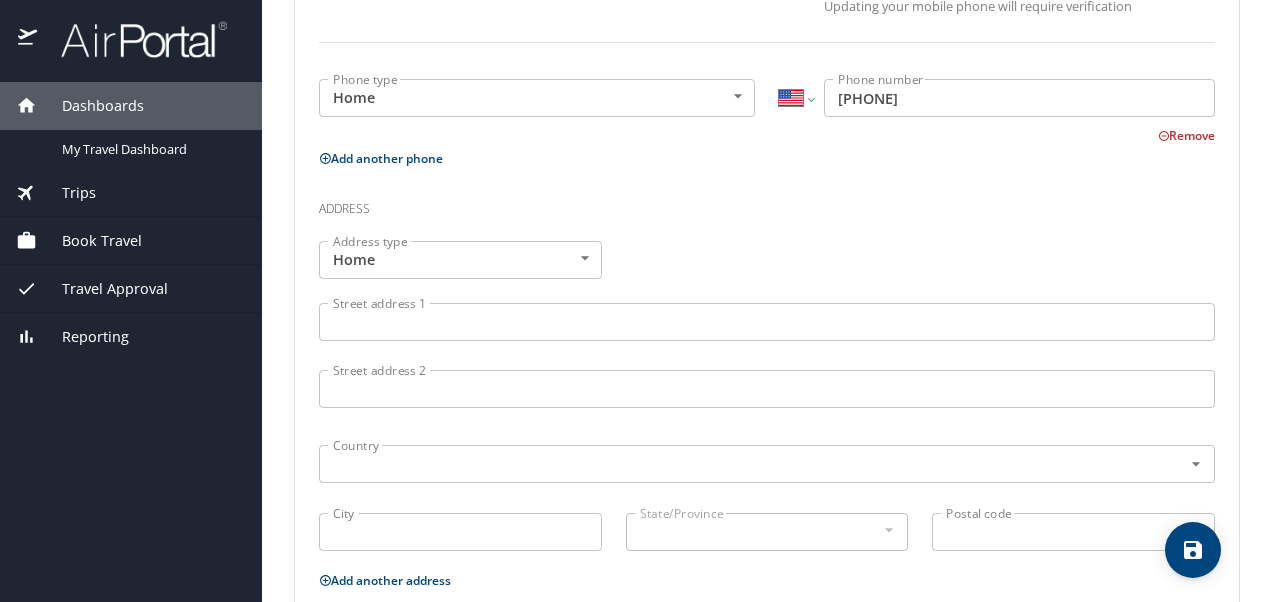 scroll, scrollTop: 639, scrollLeft: 0, axis: vertical 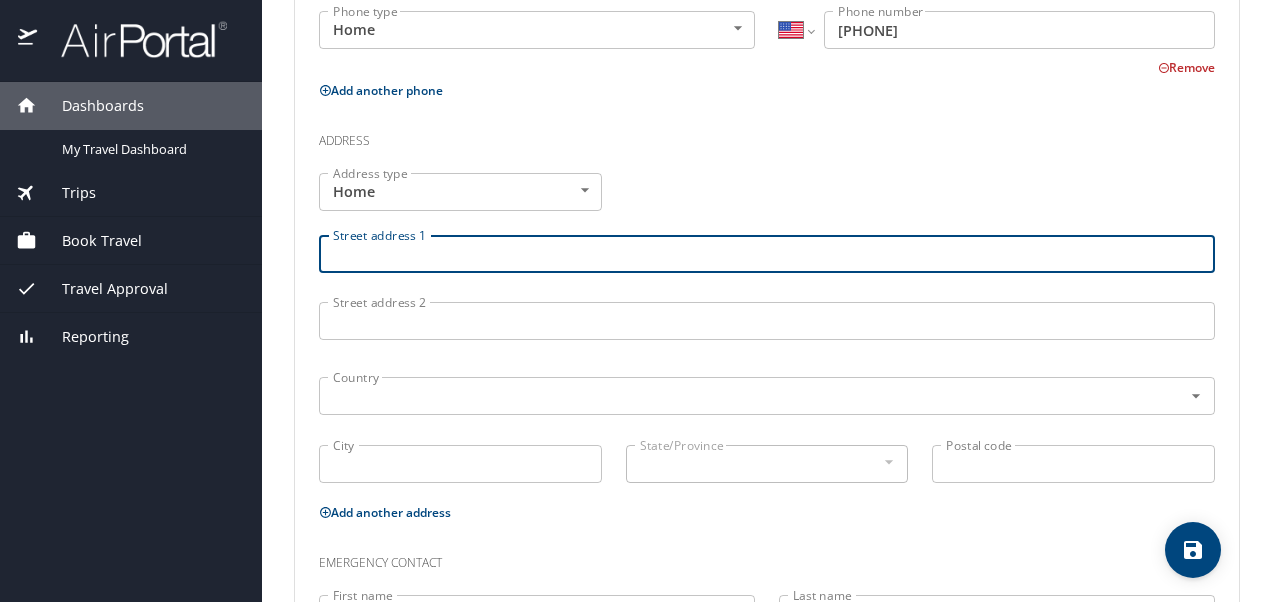 click on "Street address 1" at bounding box center (767, 254) 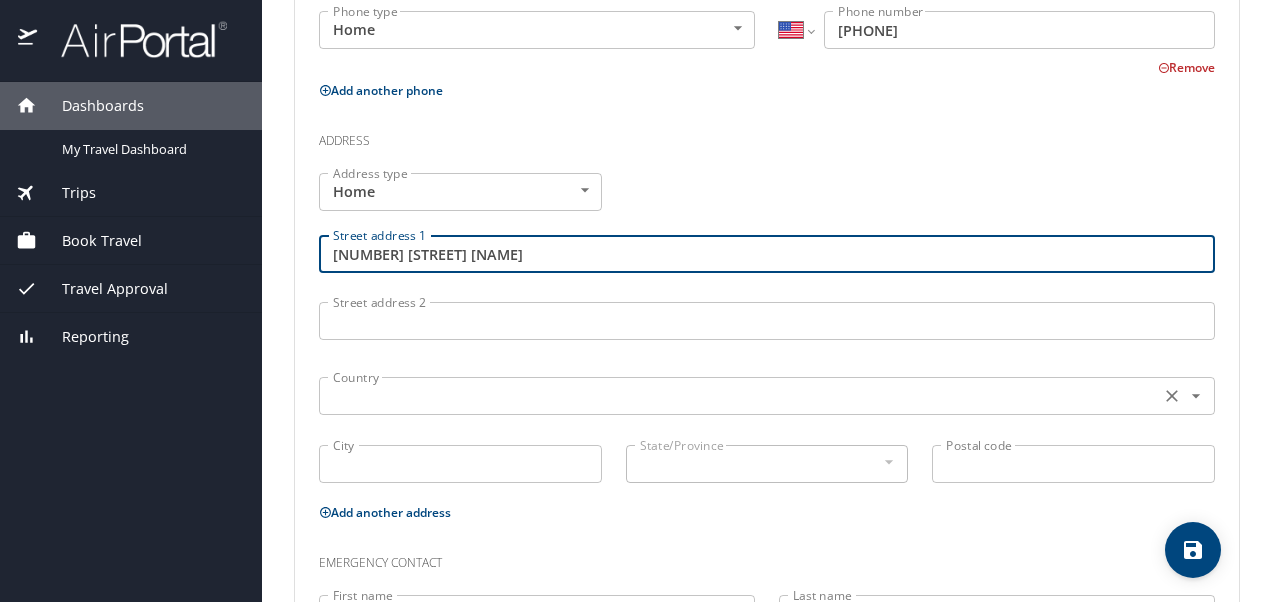 click on "Country" at bounding box center [767, 396] 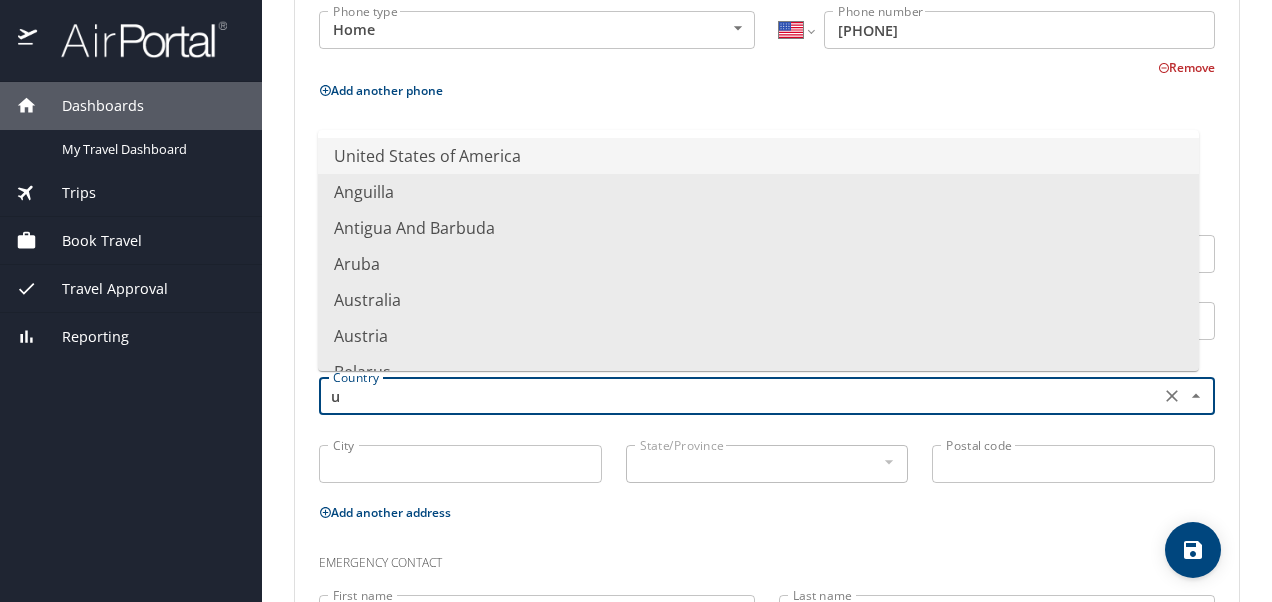click on "United States of America" at bounding box center (758, 156) 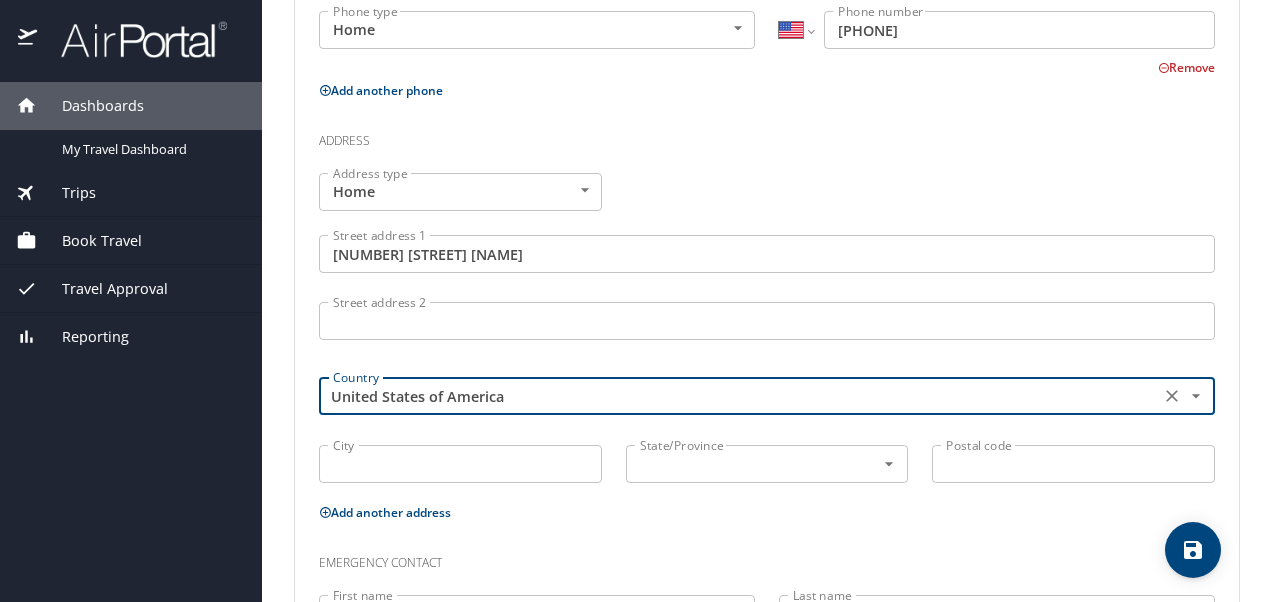 type on "United States of America" 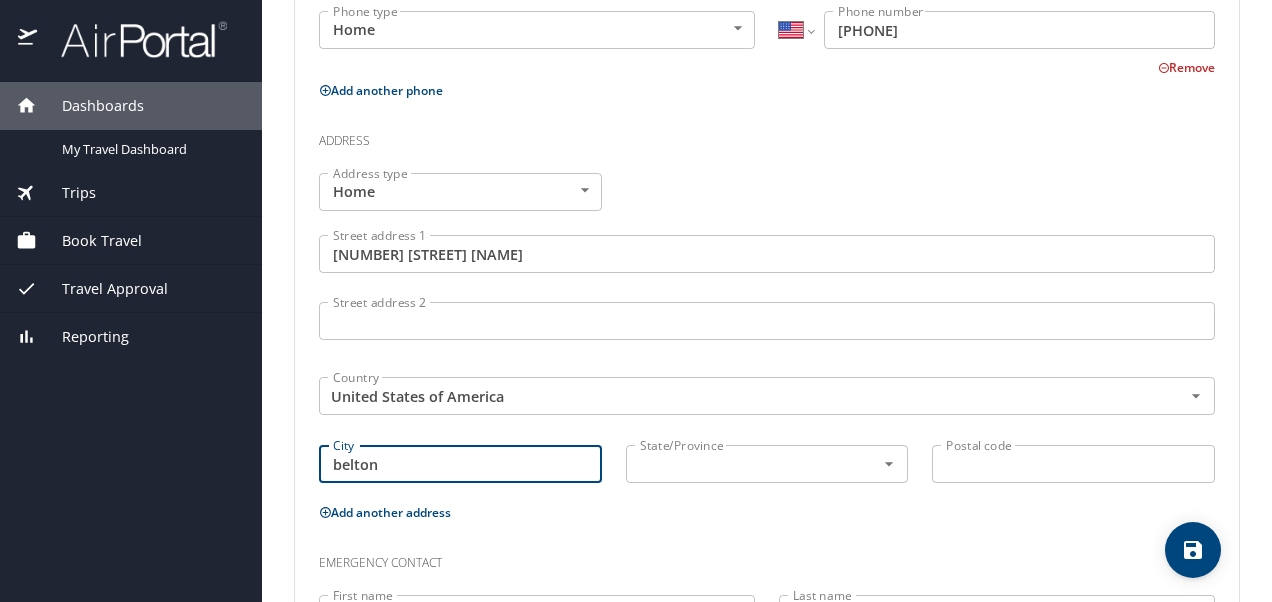 type on "belton" 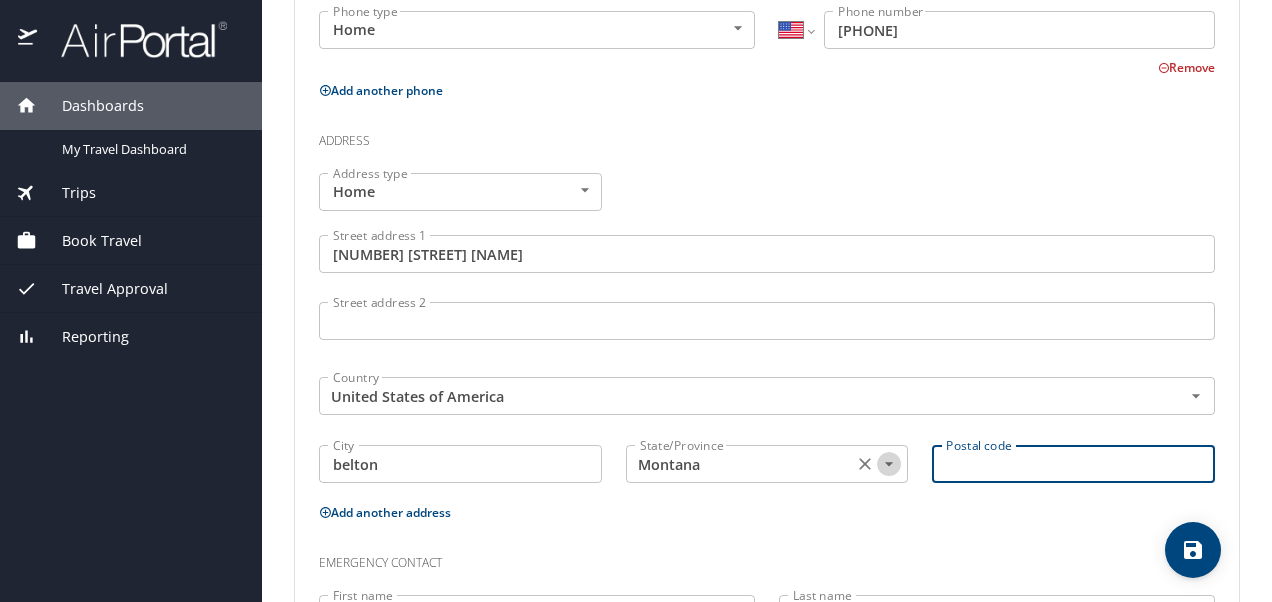 click 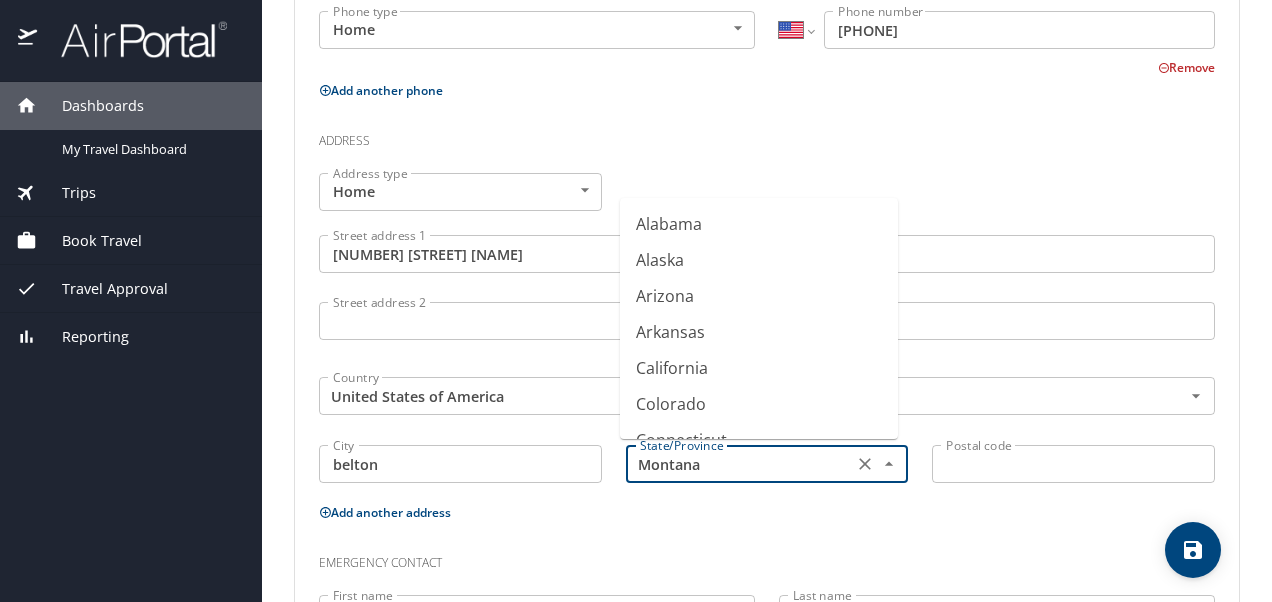 scroll, scrollTop: 743, scrollLeft: 0, axis: vertical 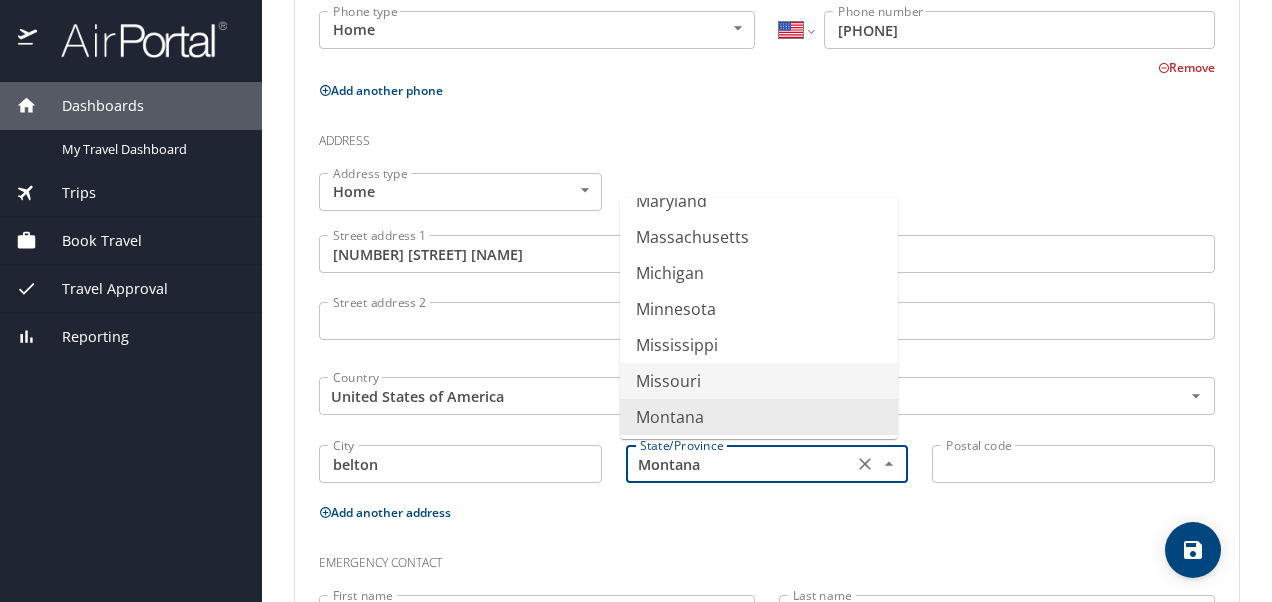 click on "Missouri" at bounding box center [759, 381] 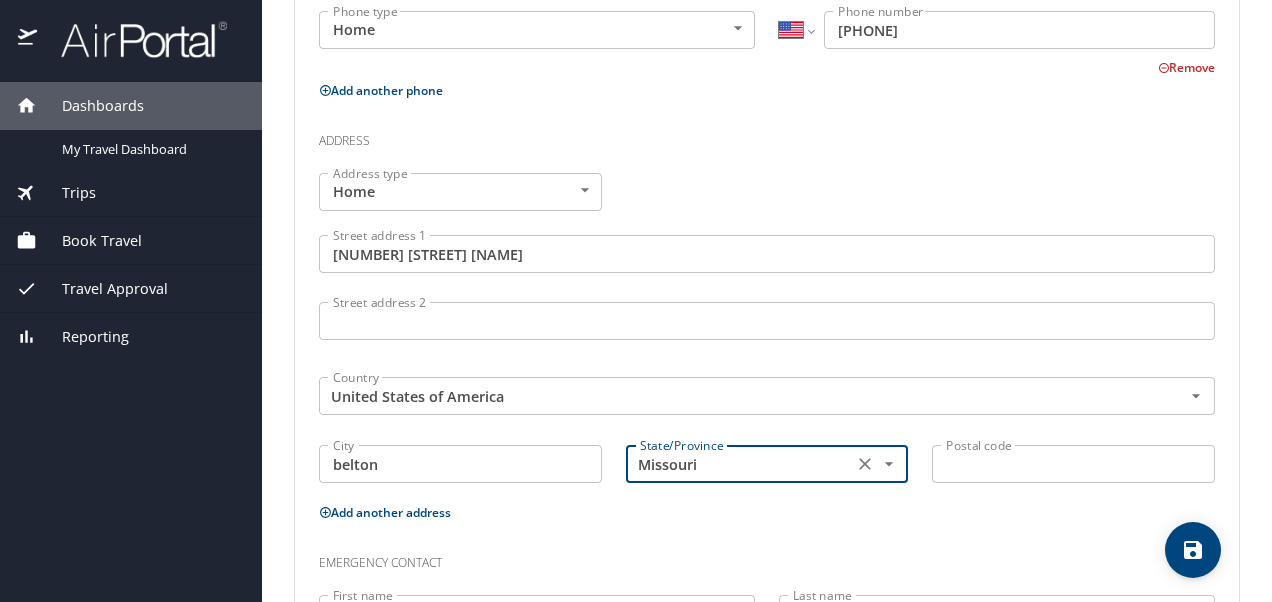 click on "Postal code" at bounding box center (1073, 464) 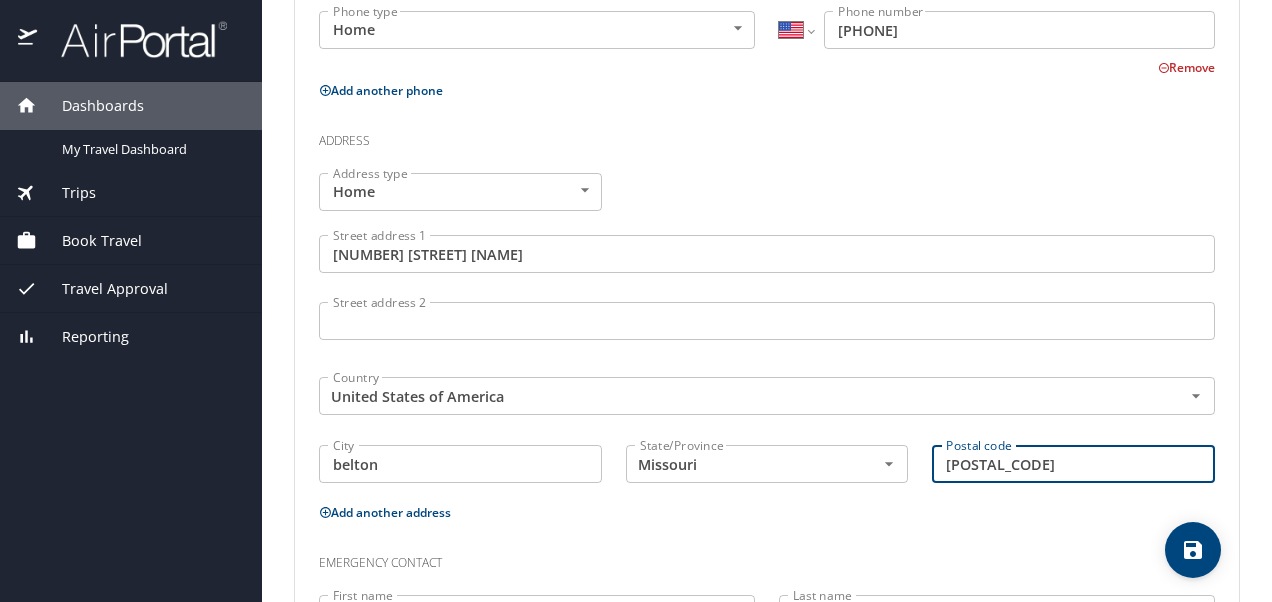 type on "64012" 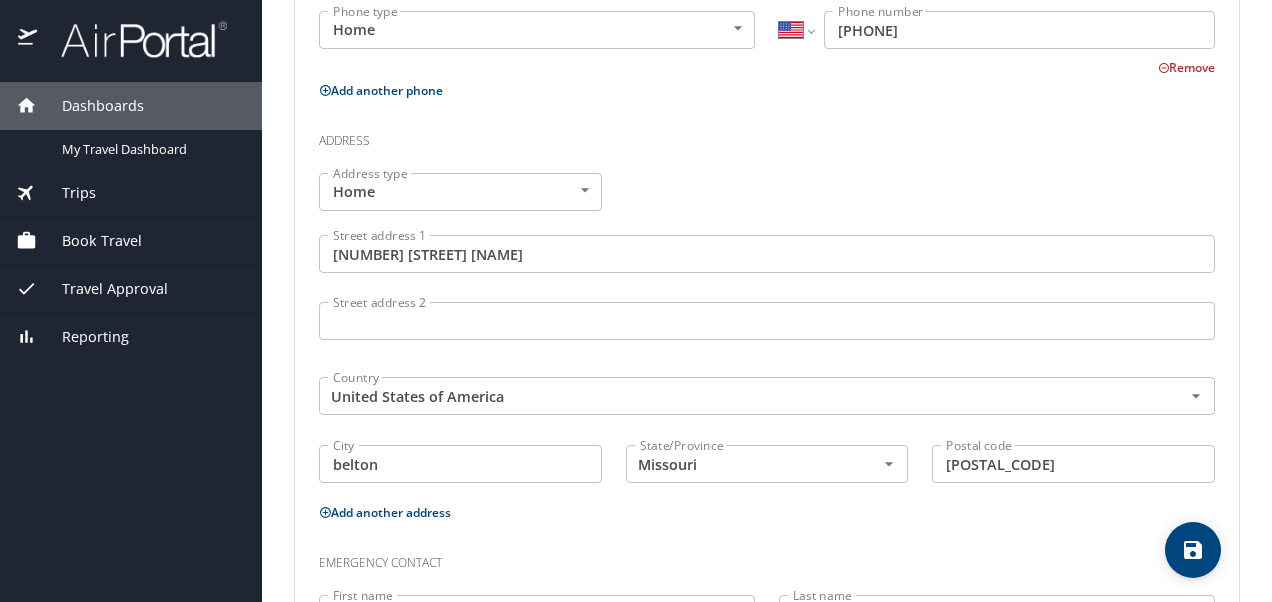 click on "Add another address" at bounding box center [767, 512] 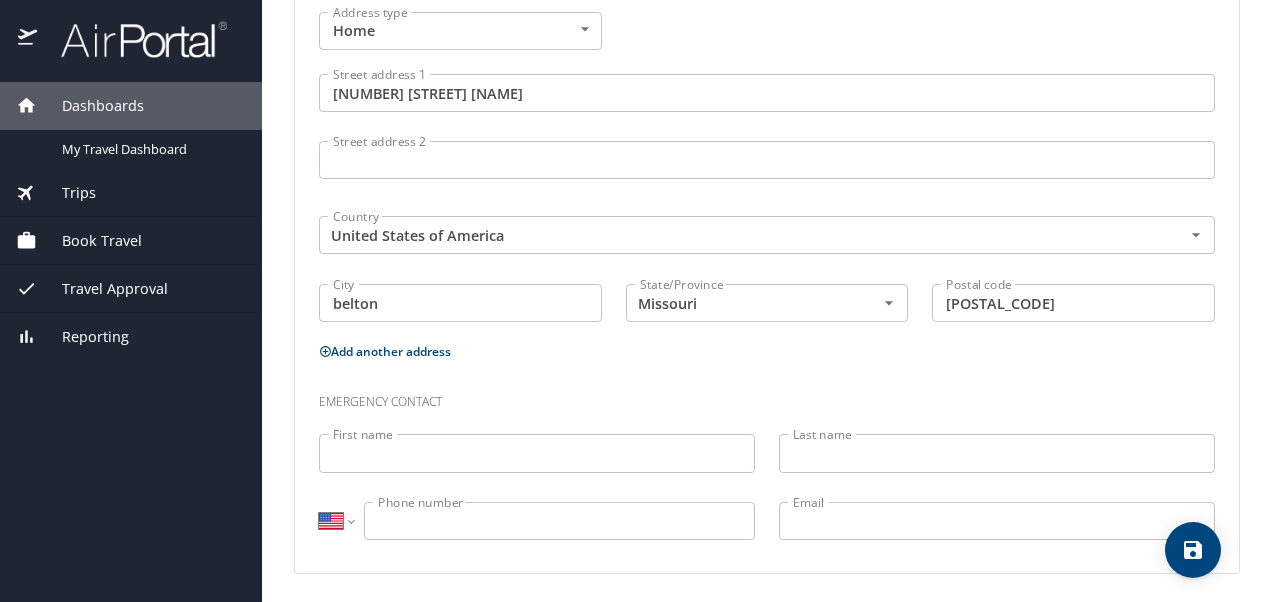 scroll, scrollTop: 799, scrollLeft: 0, axis: vertical 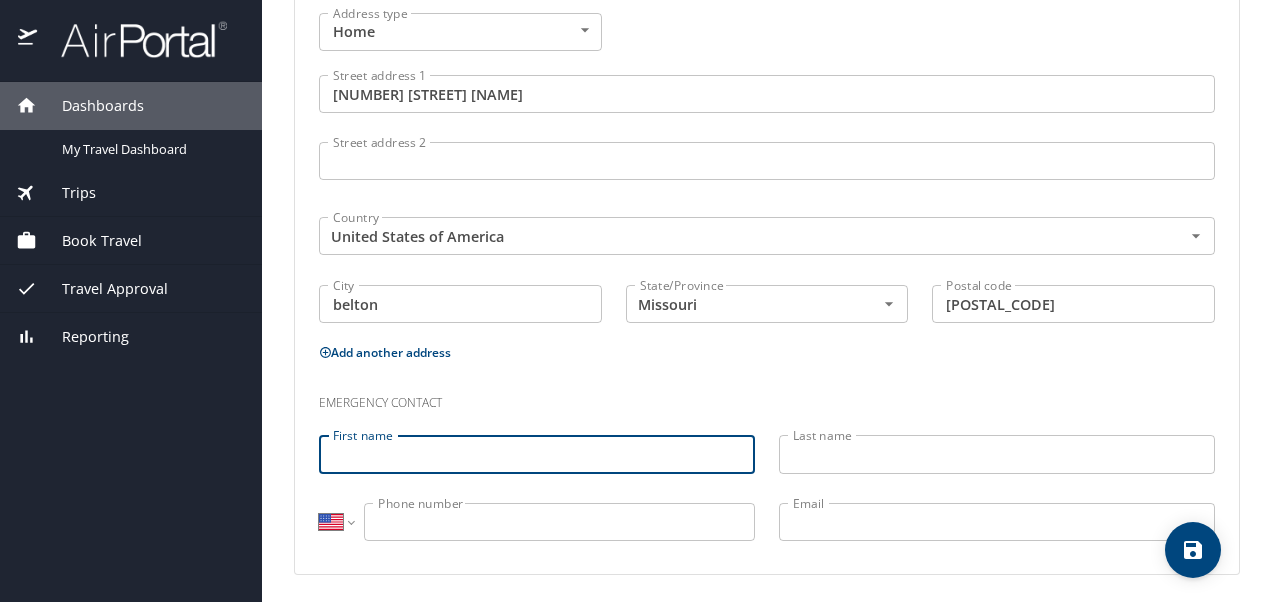 click on "First name" at bounding box center [537, 454] 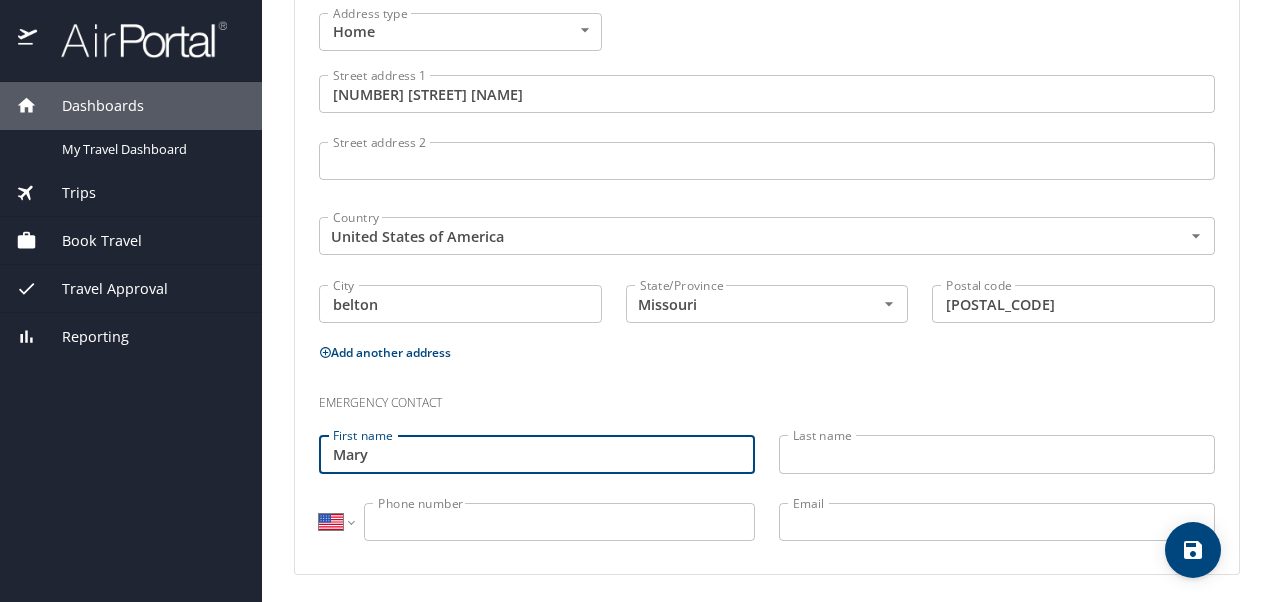 type on "Mary" 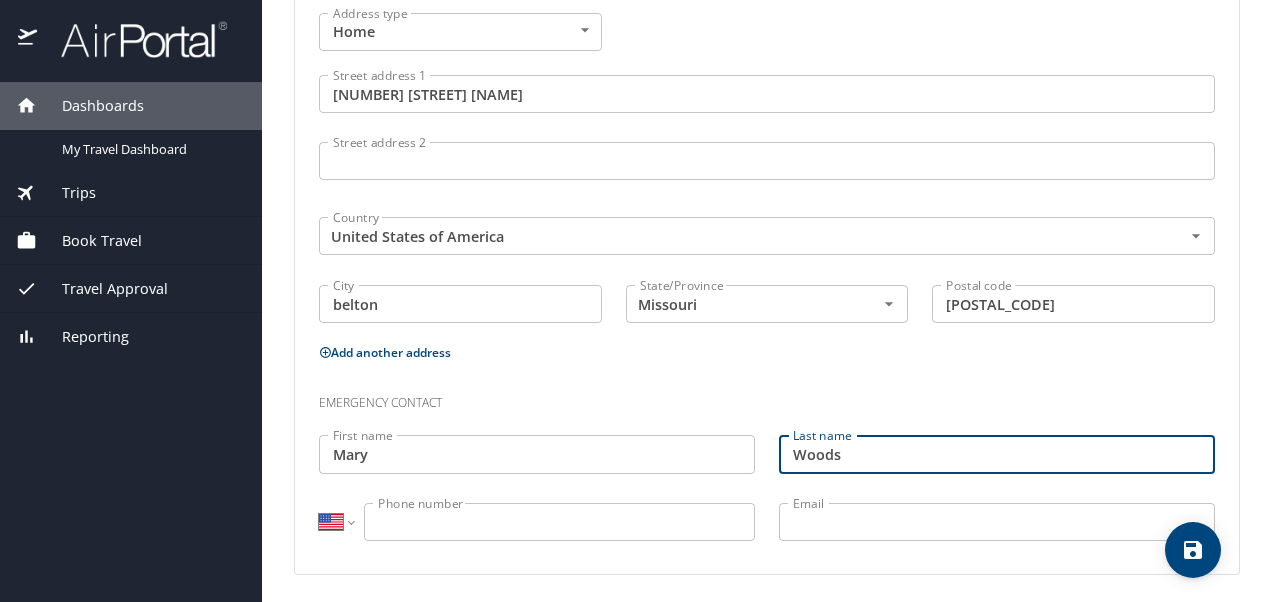 type on "Woods" 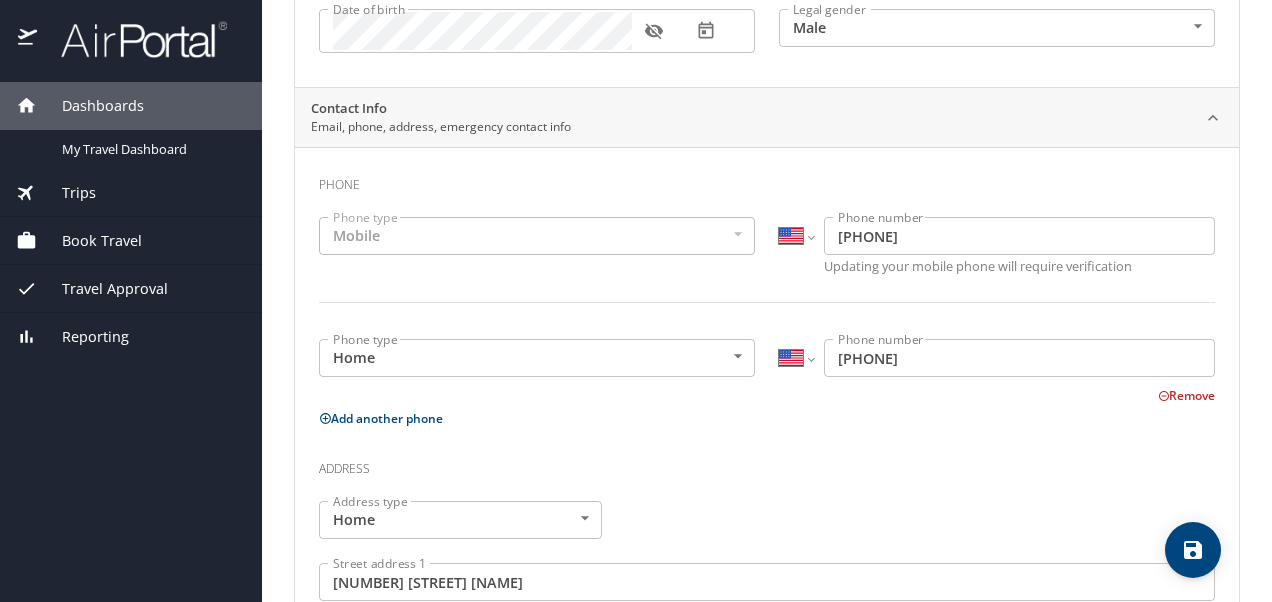 scroll, scrollTop: 0, scrollLeft: 0, axis: both 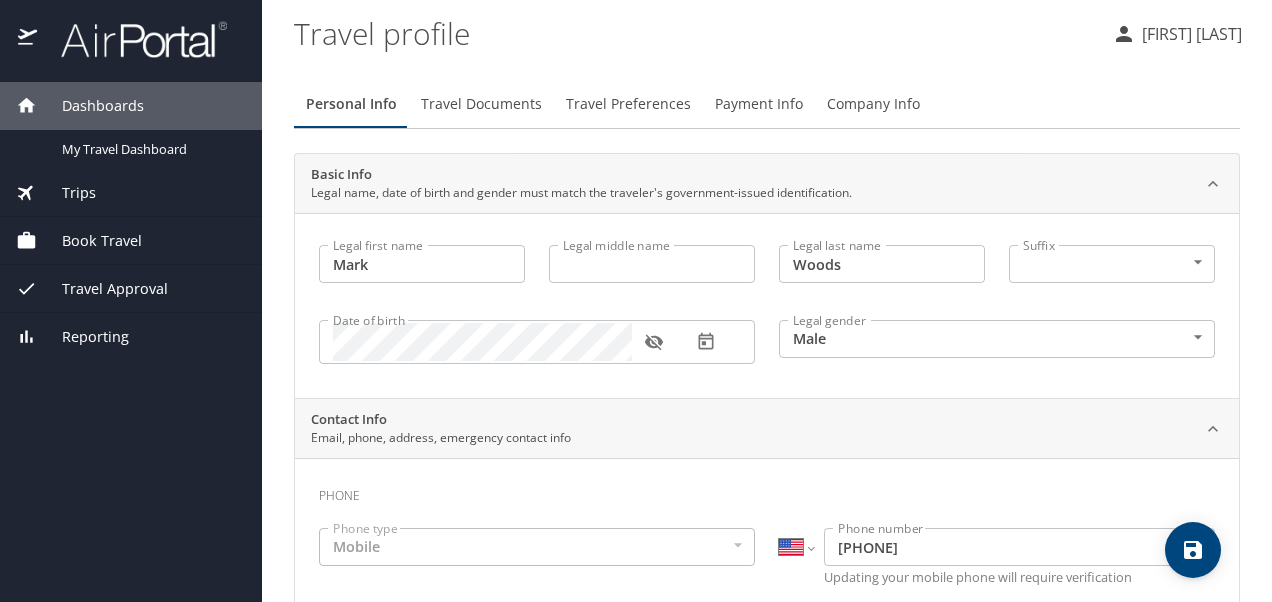 type on "(913) 731-7824" 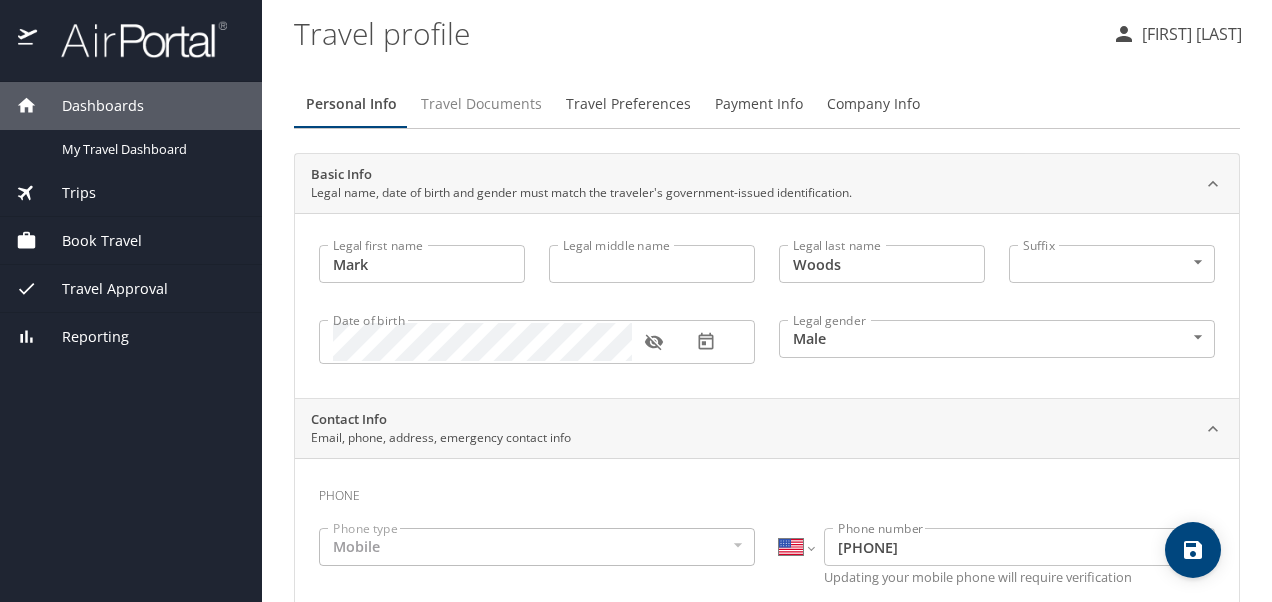 click on "Travel Documents" at bounding box center [481, 104] 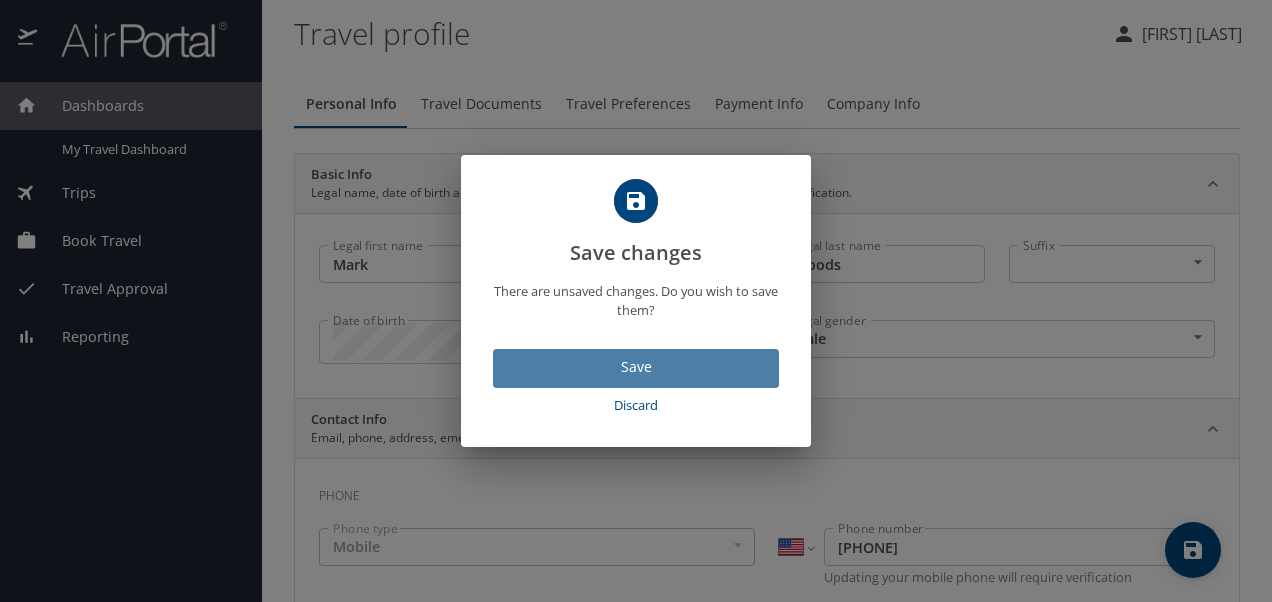 click on "Save" at bounding box center (636, 367) 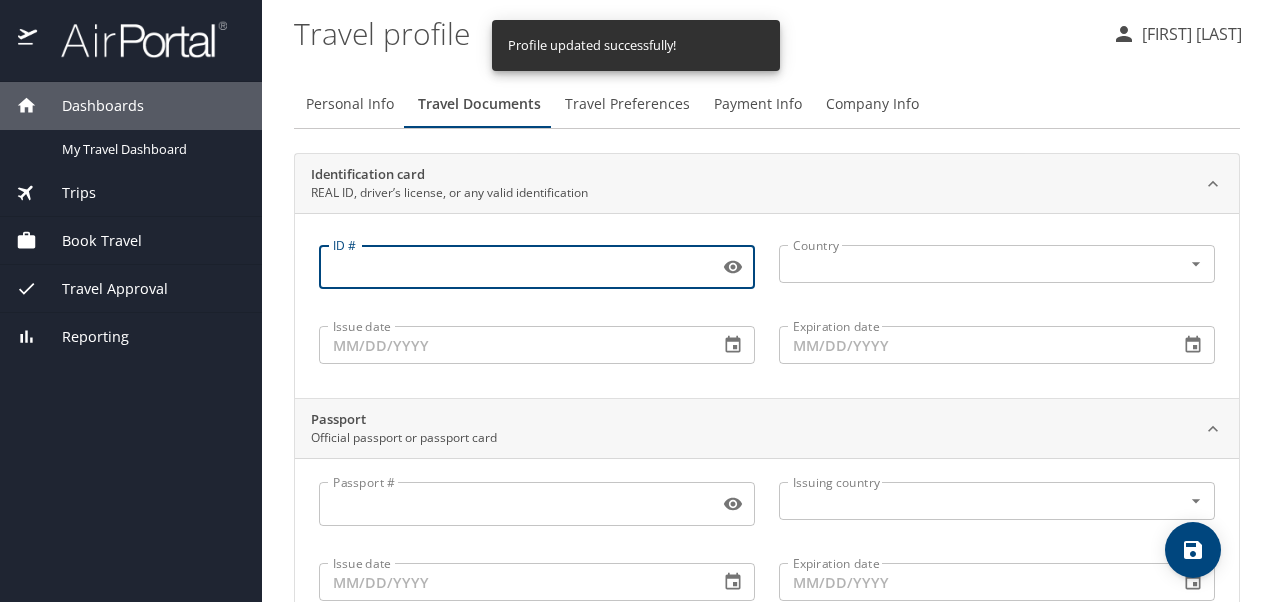 click on "ID #" at bounding box center [515, 267] 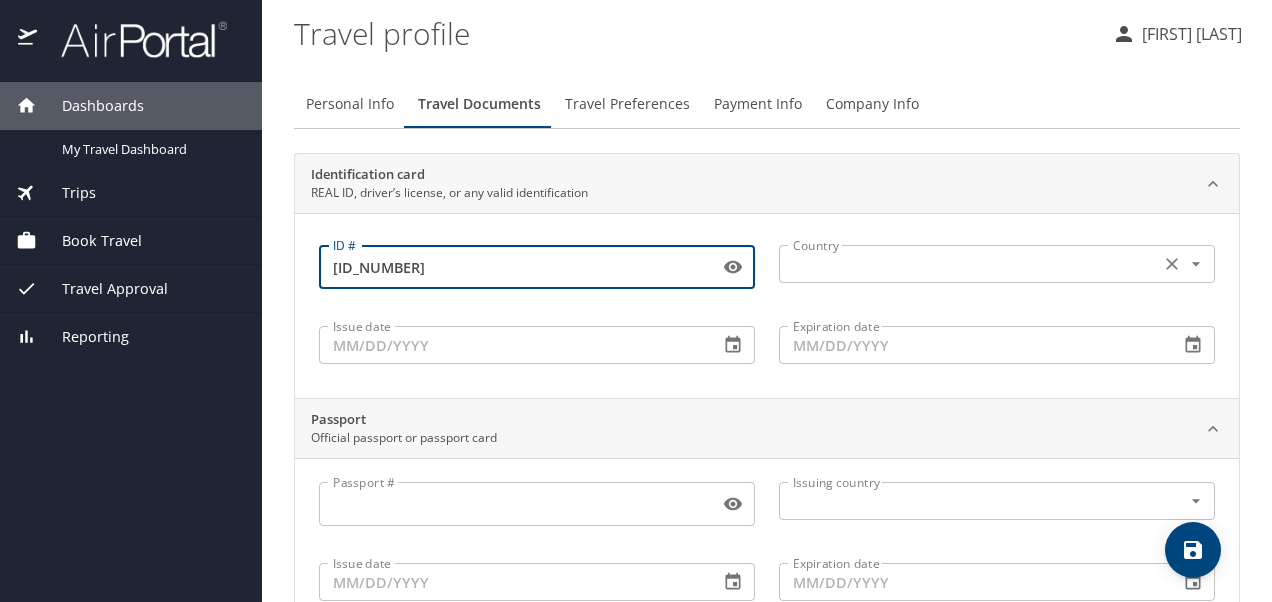 type on "X176141002" 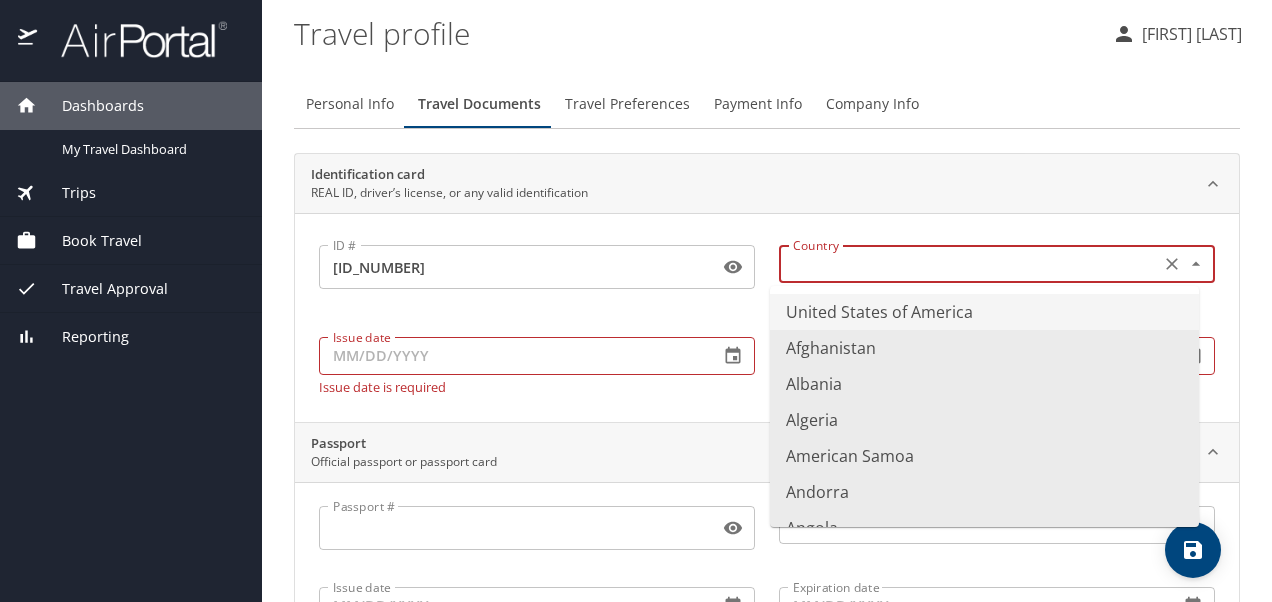 click at bounding box center (967, 264) 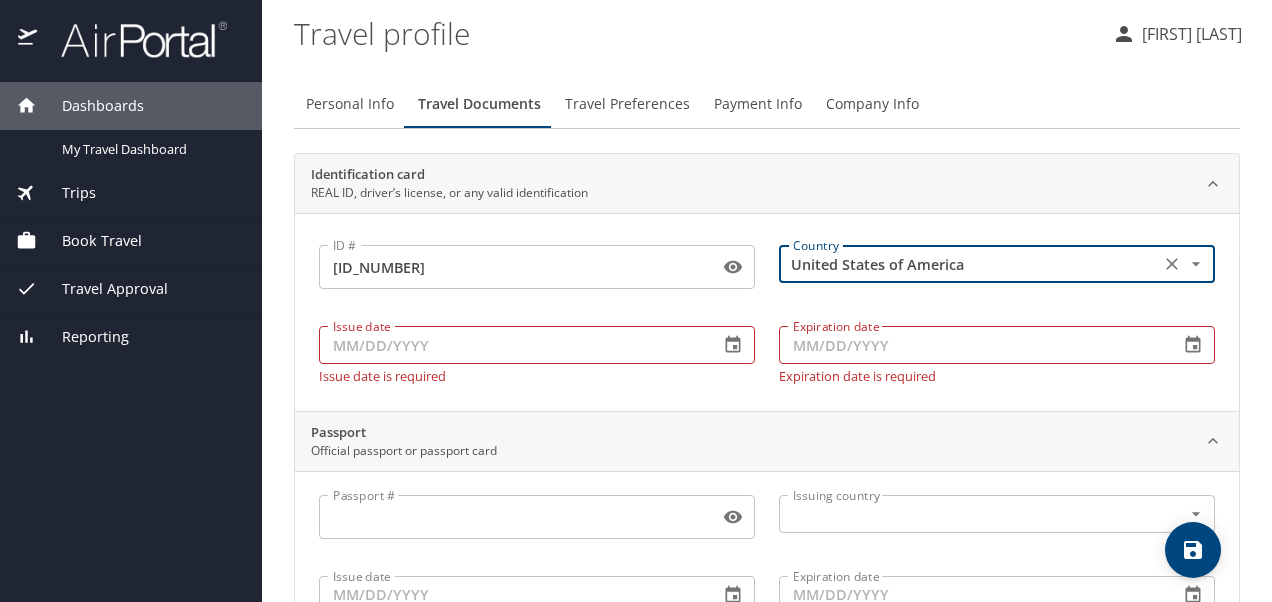 click on "Issue date" at bounding box center (511, 345) 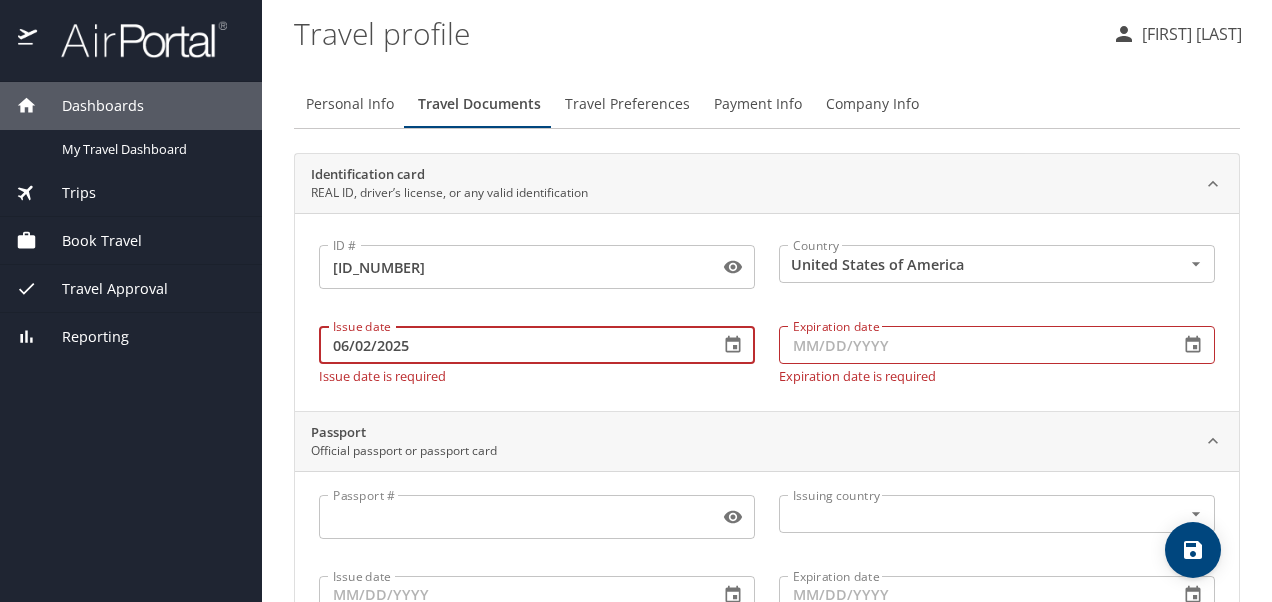 type on "06/02/2025" 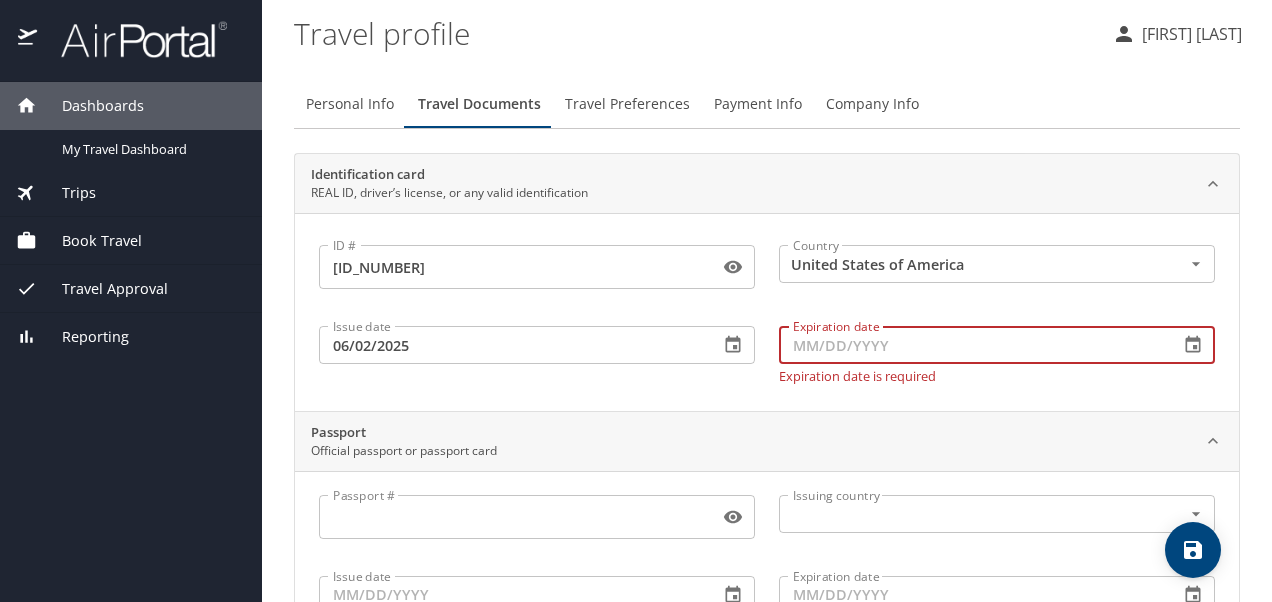 click on "Expiration date" at bounding box center [971, 345] 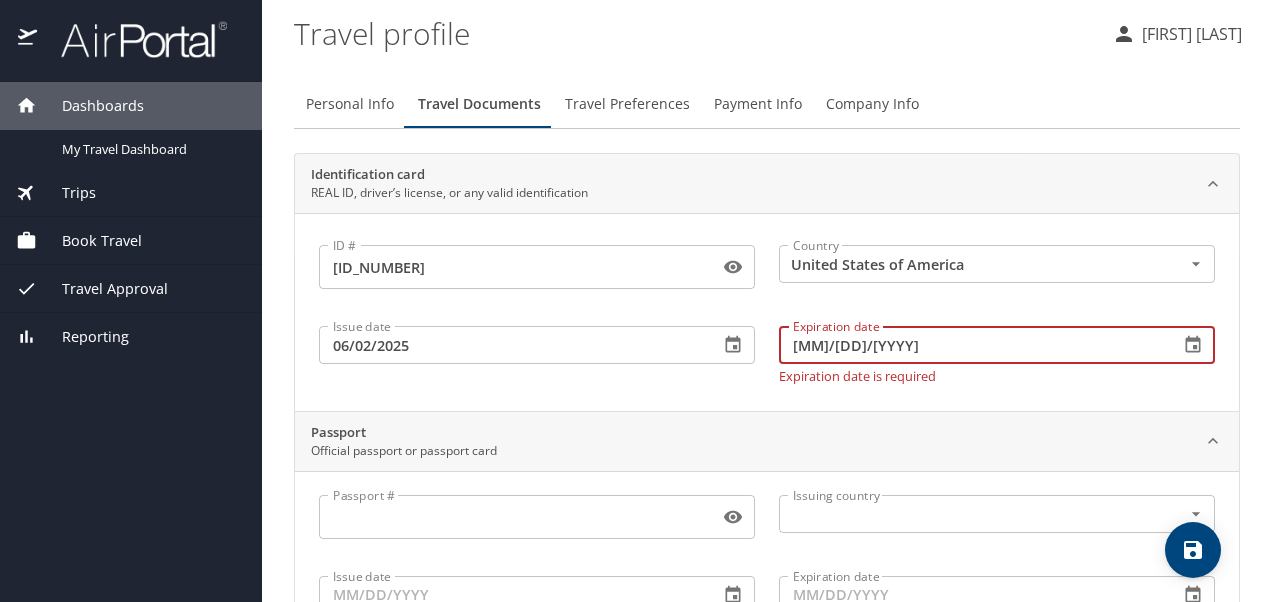 type on "09/04/2026" 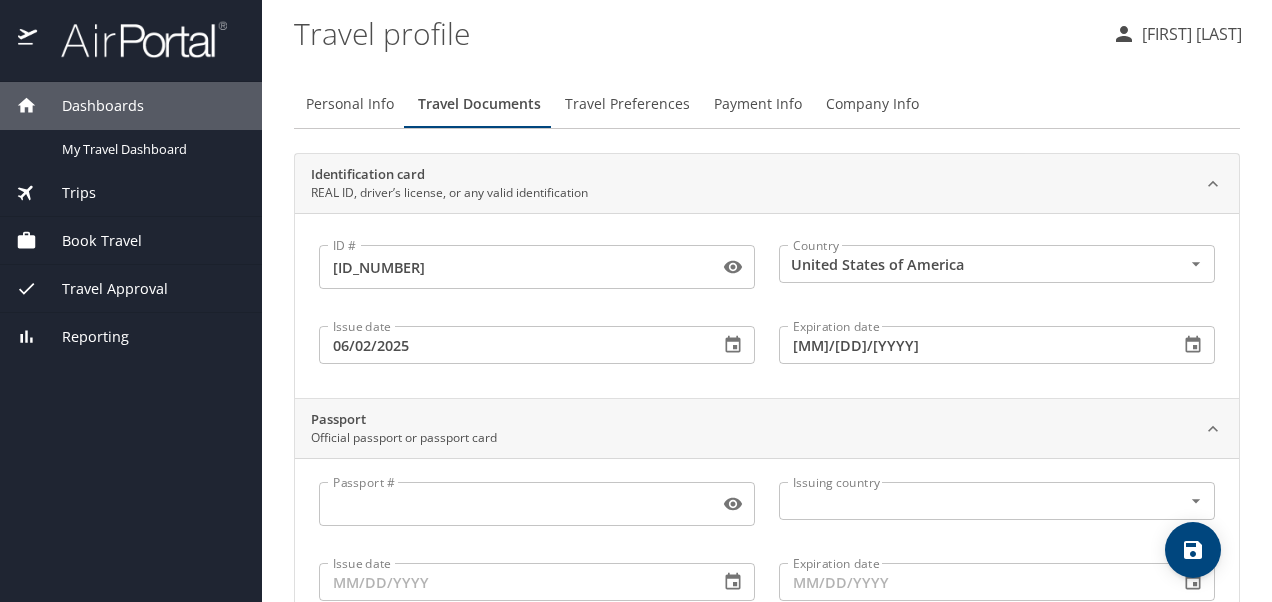 click on "Issue date 06/02/2025 Issue date" at bounding box center (537, 344) 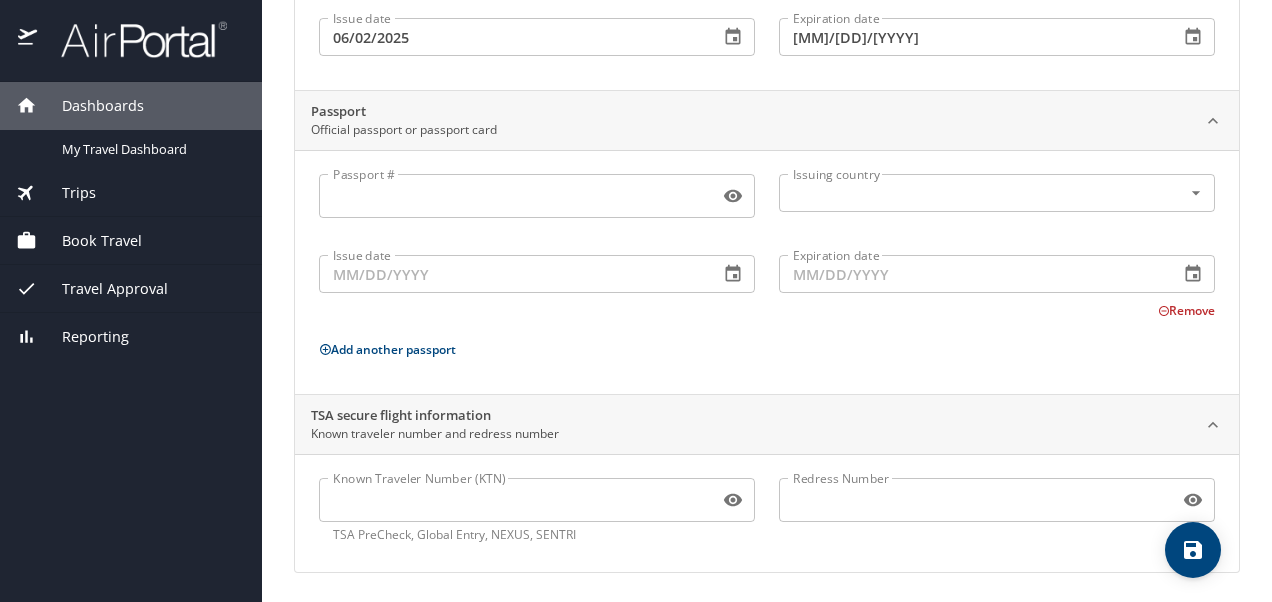 scroll, scrollTop: 0, scrollLeft: 0, axis: both 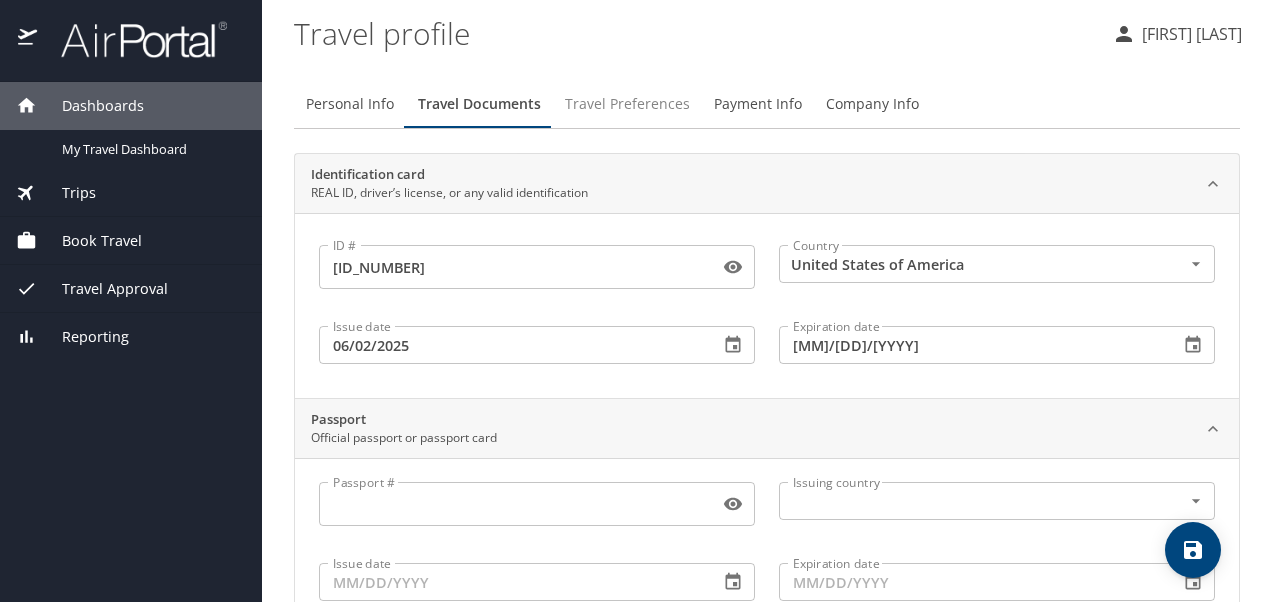 click on "Travel Preferences" at bounding box center [627, 104] 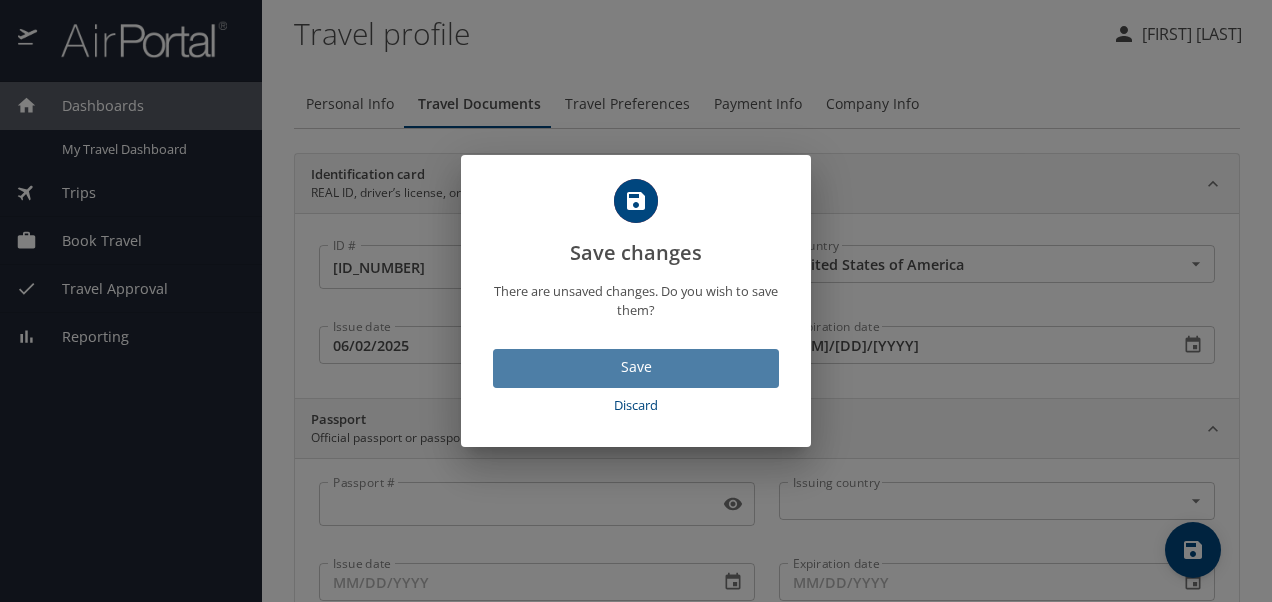 click on "Save" at bounding box center (636, 367) 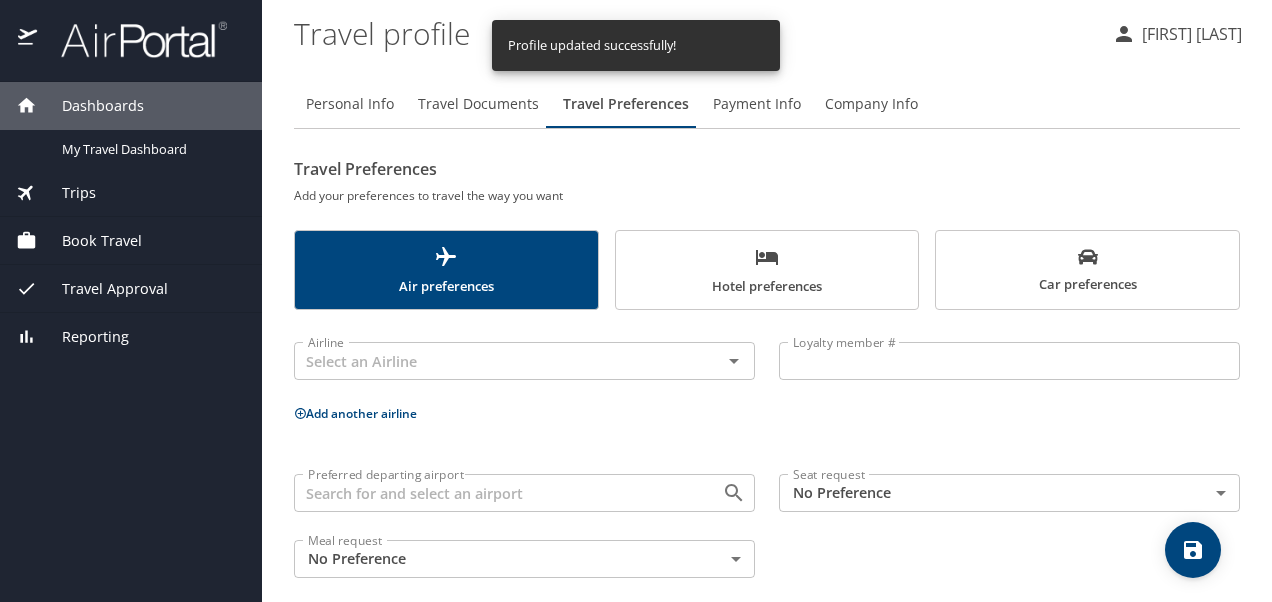 scroll, scrollTop: 18, scrollLeft: 0, axis: vertical 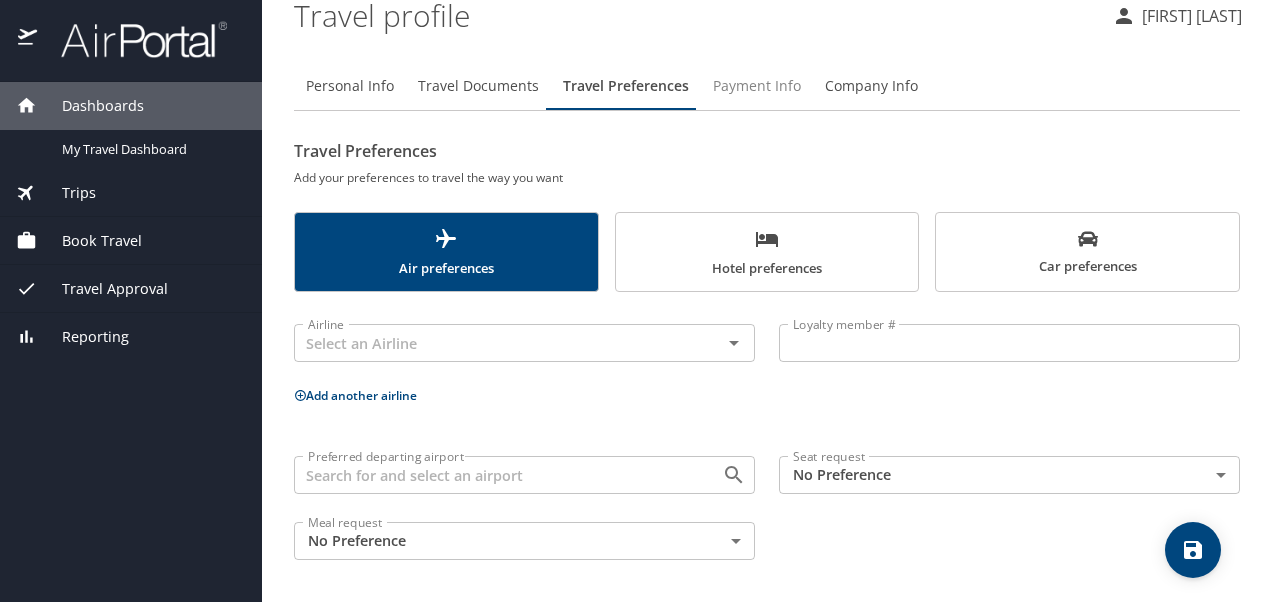 click on "Payment Info" at bounding box center (757, 86) 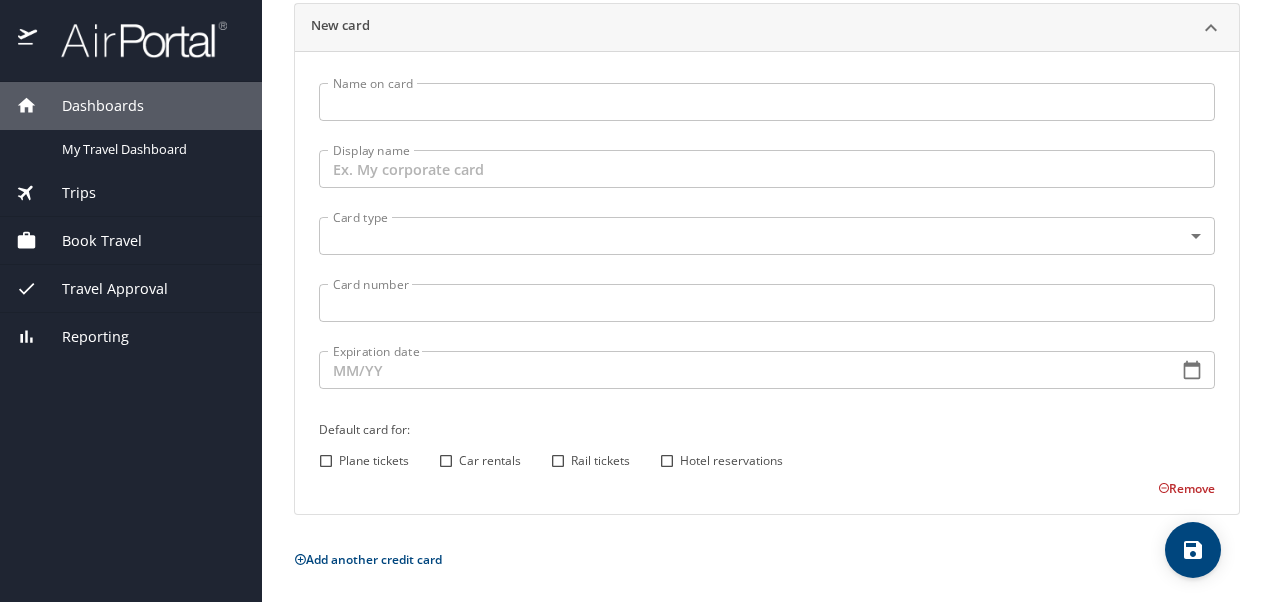scroll, scrollTop: 0, scrollLeft: 0, axis: both 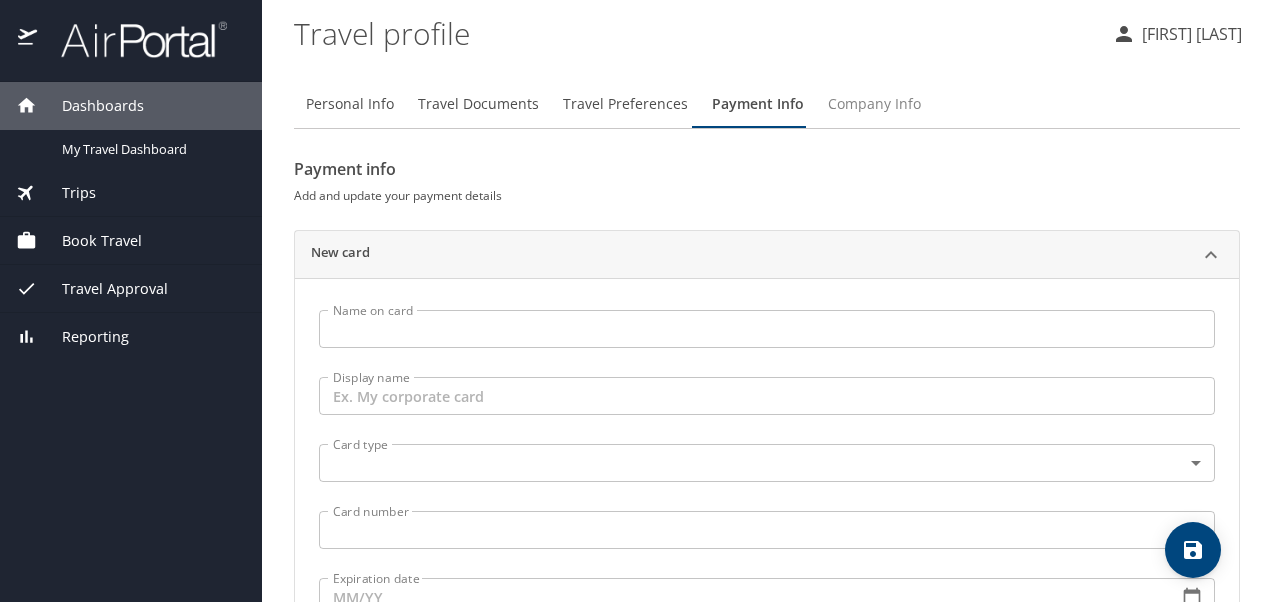 click on "Company Info" at bounding box center (874, 104) 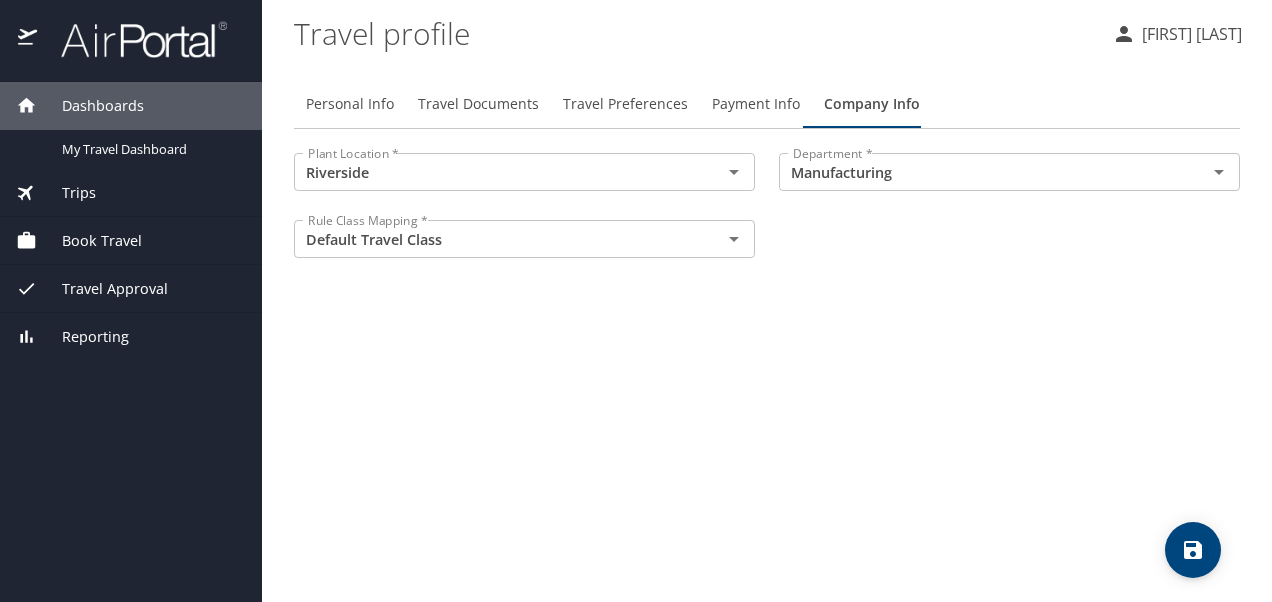 click 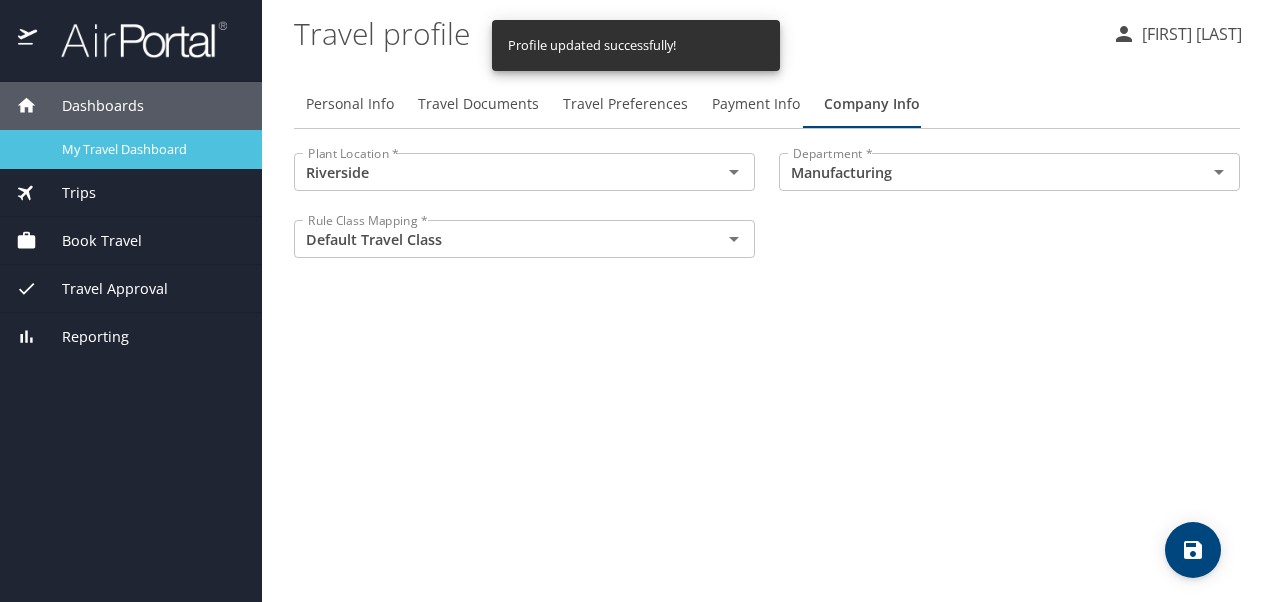 click on "My Travel Dashboard" at bounding box center [150, 149] 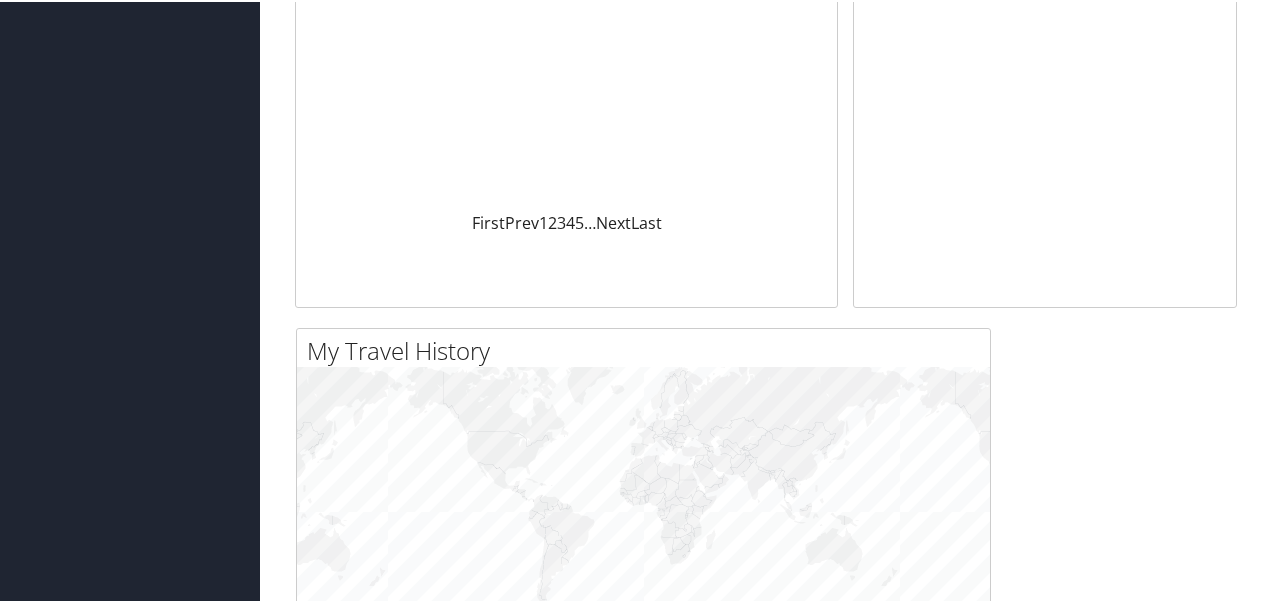 scroll, scrollTop: 0, scrollLeft: 0, axis: both 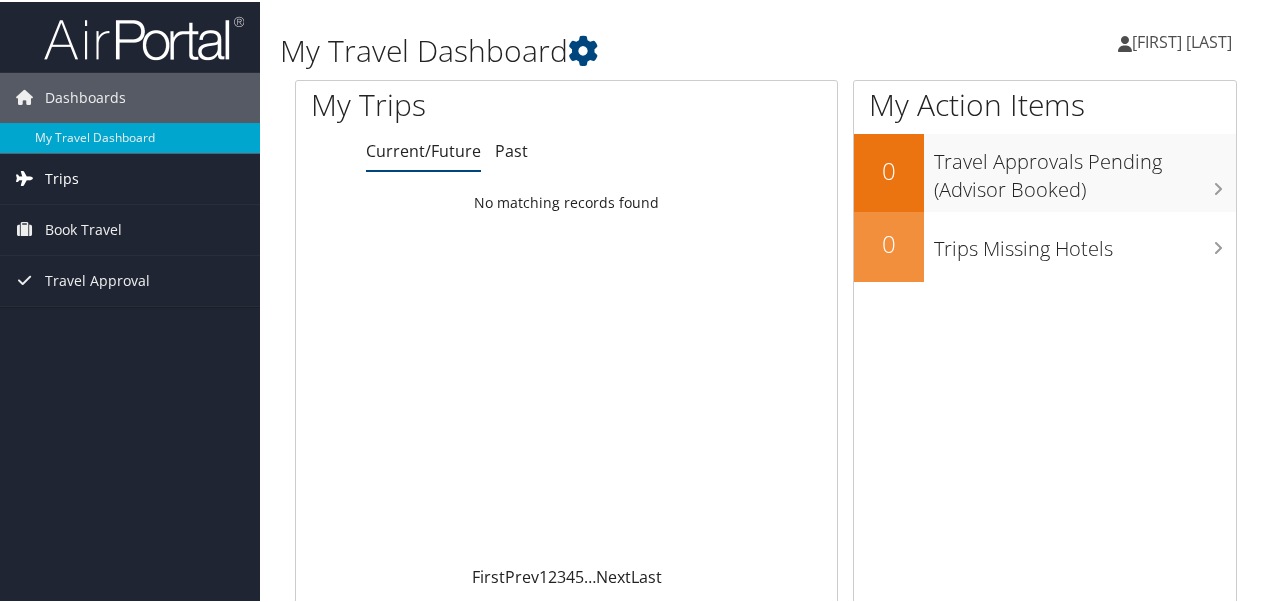 click on "Trips" at bounding box center [62, 177] 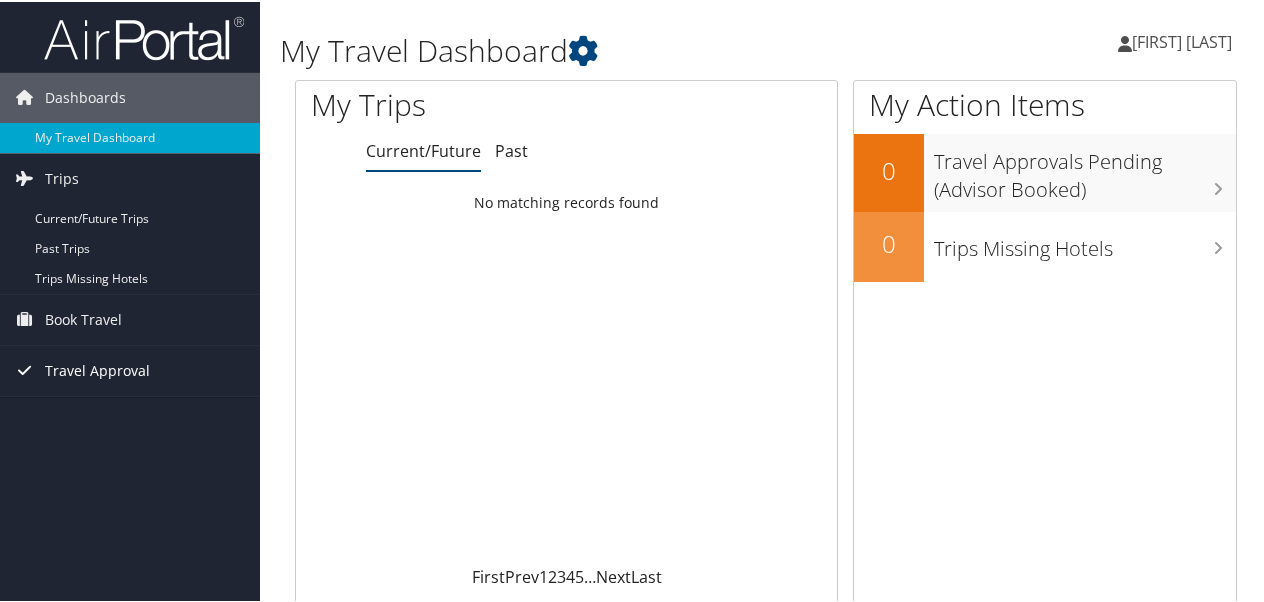 click on "Travel Approval" at bounding box center (97, 369) 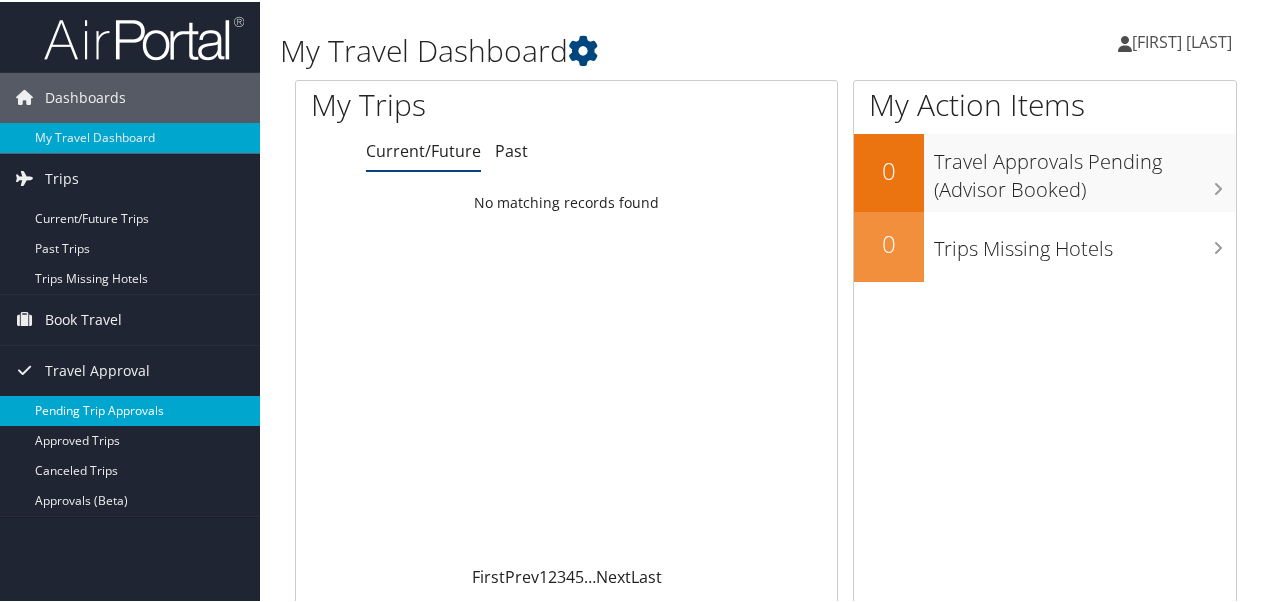 click on "Pending Trip Approvals" at bounding box center (130, 409) 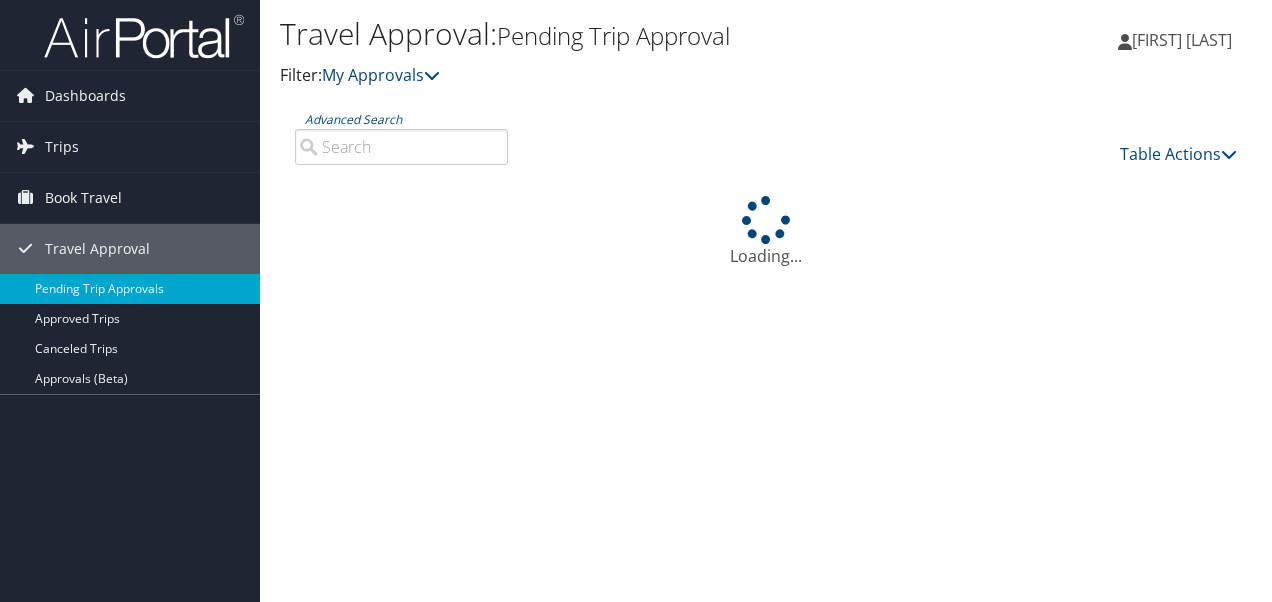 scroll, scrollTop: 0, scrollLeft: 0, axis: both 